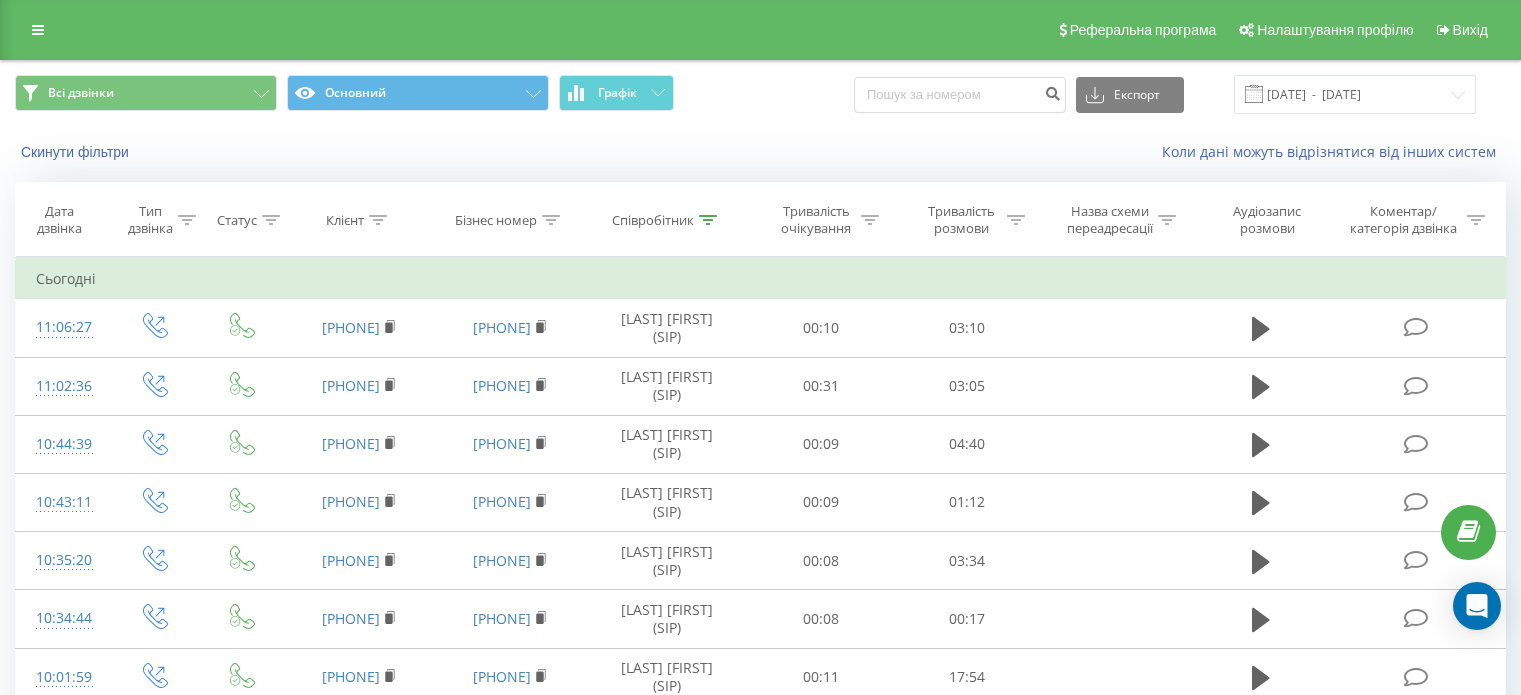 scroll, scrollTop: 102, scrollLeft: 0, axis: vertical 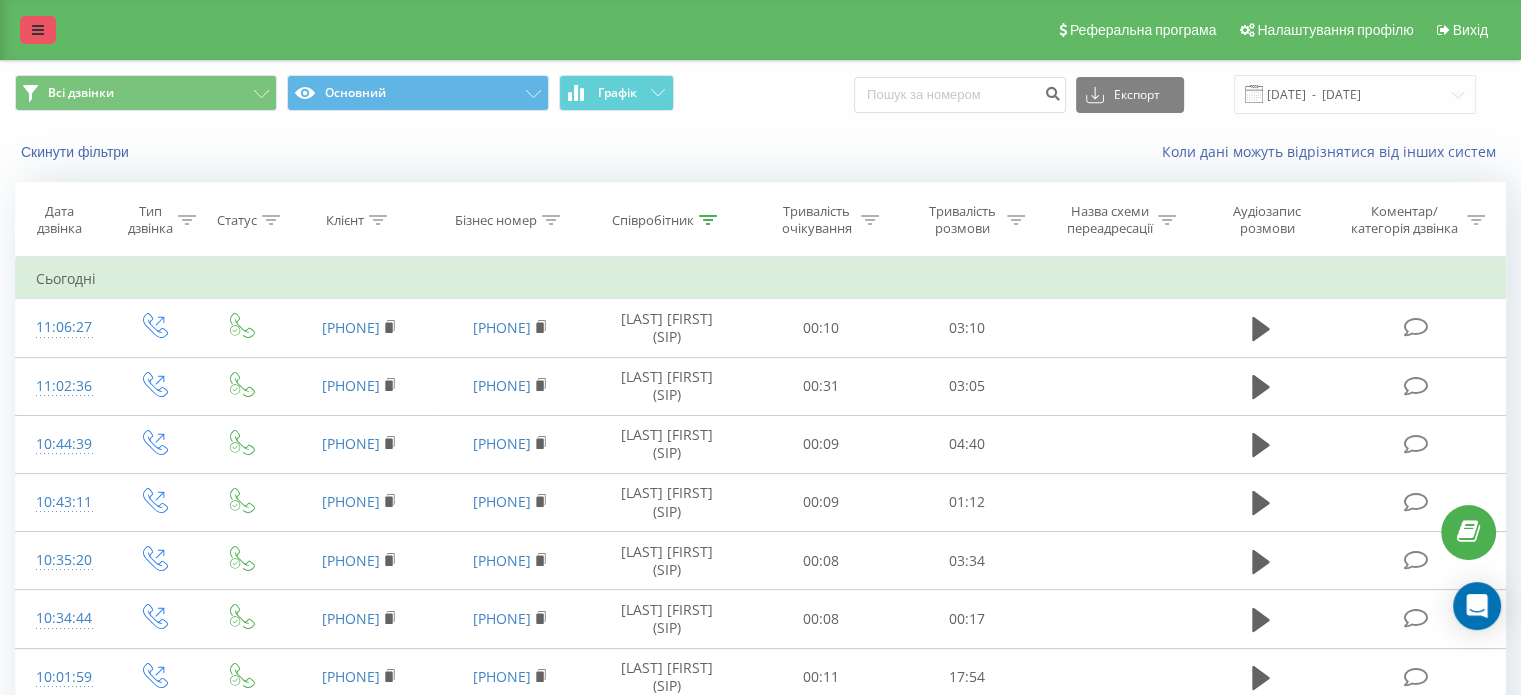 click at bounding box center [38, 30] 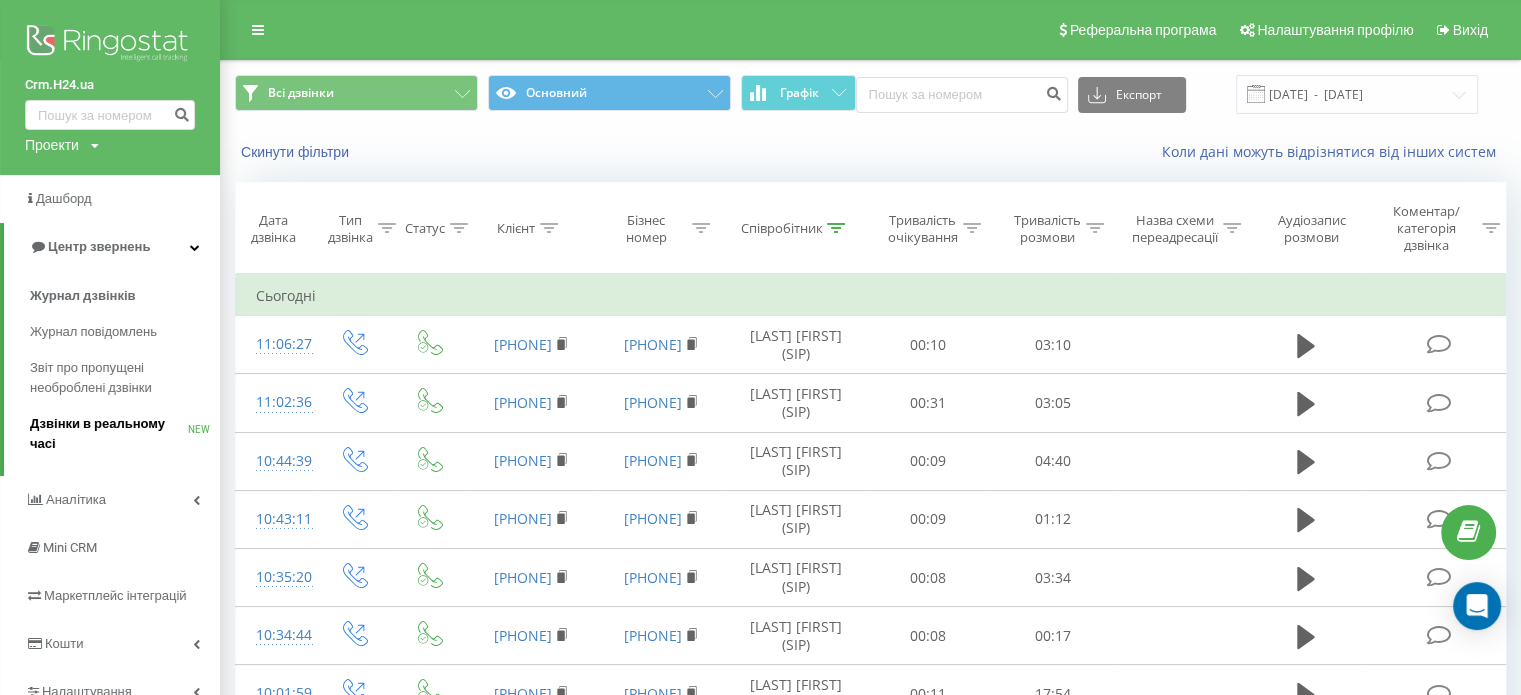 click on "Дзвінки в реальному часі" at bounding box center [109, 434] 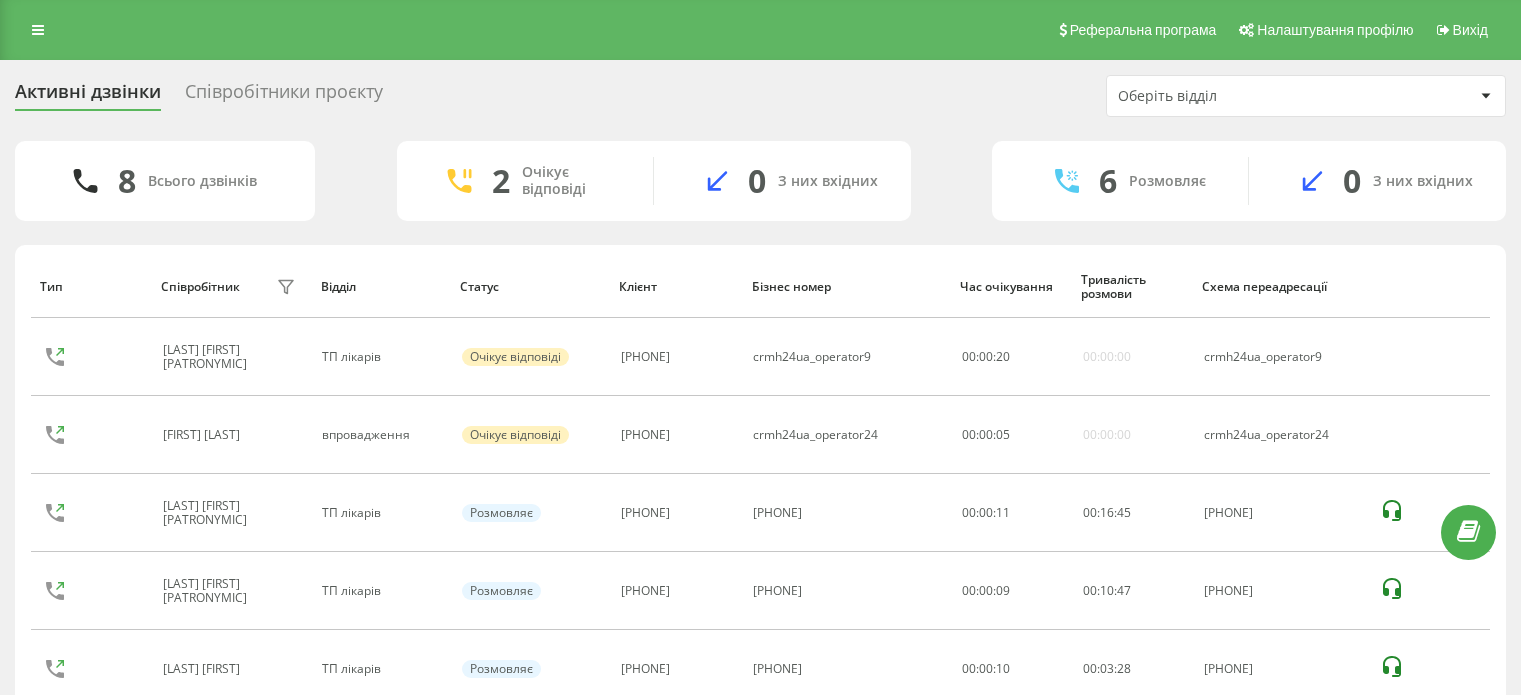 scroll, scrollTop: 0, scrollLeft: 0, axis: both 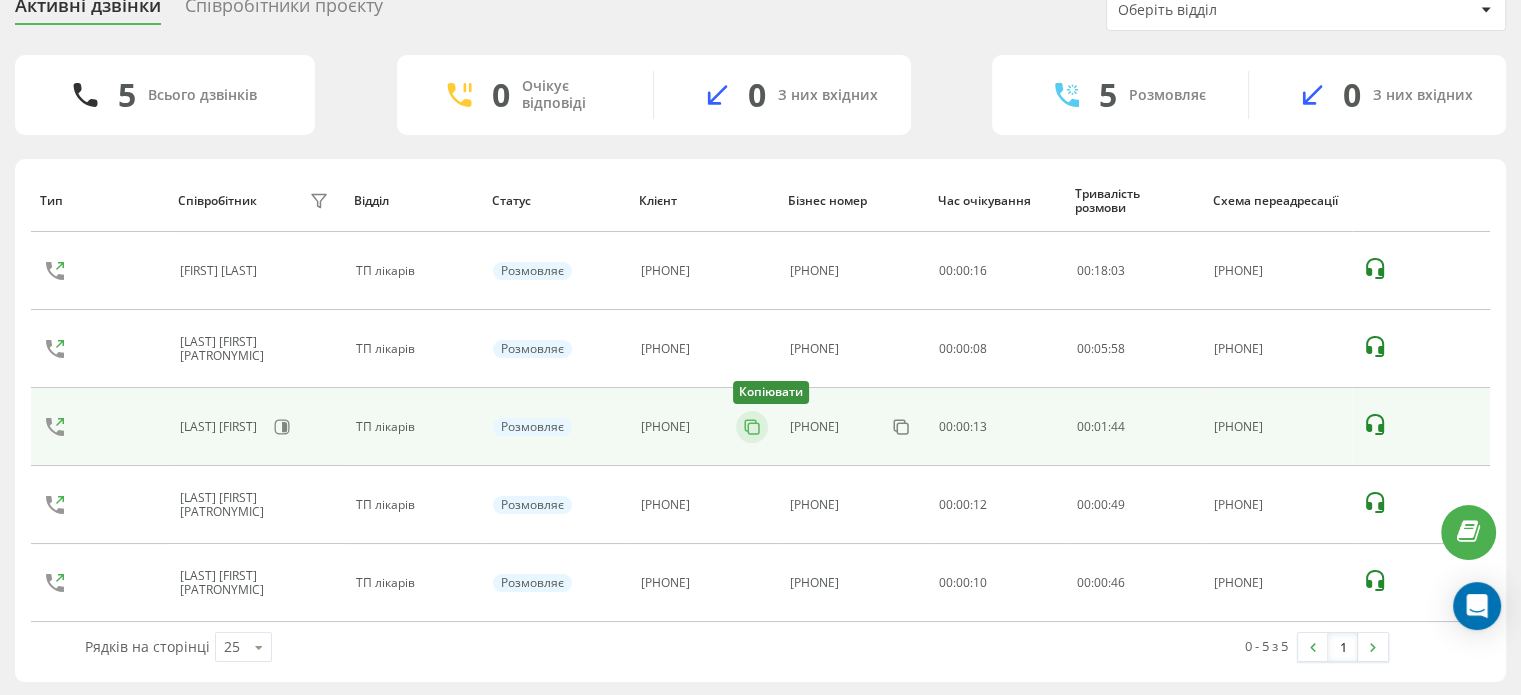 click 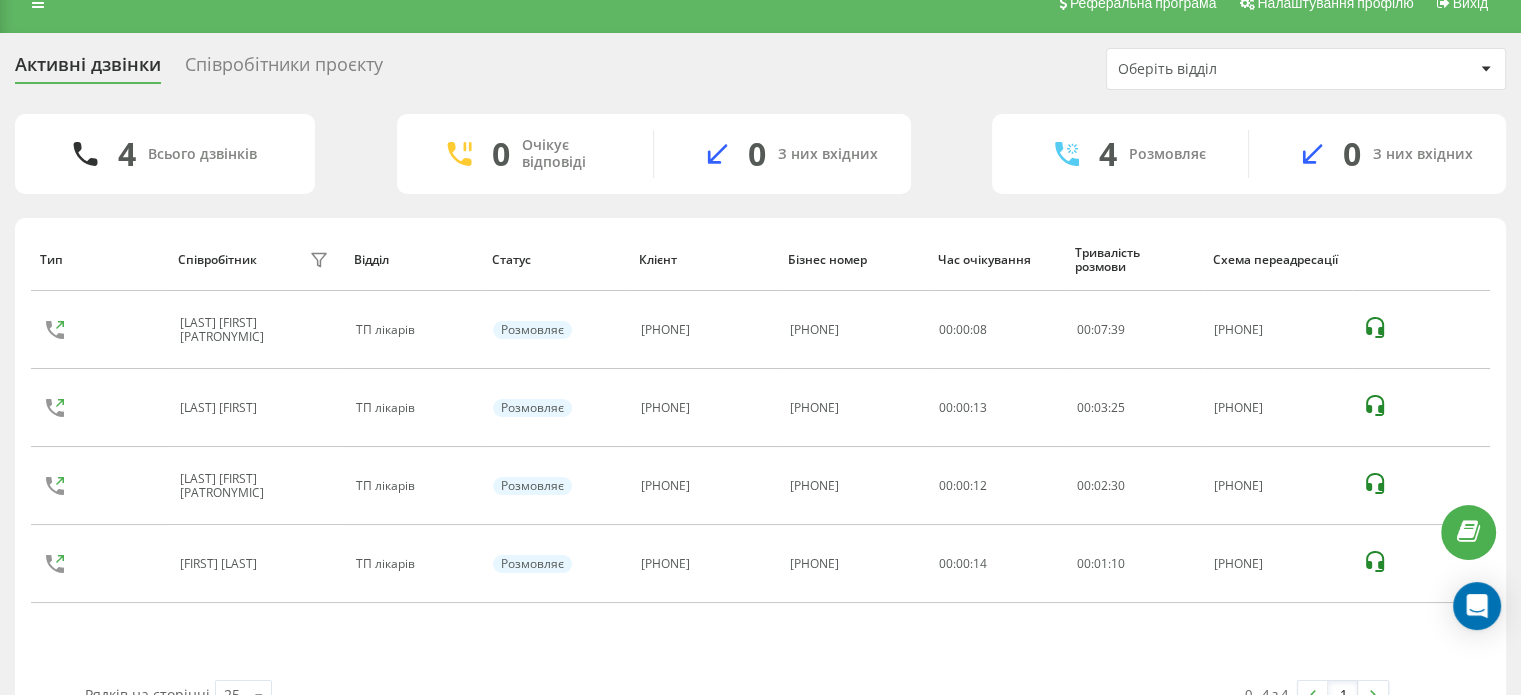 scroll, scrollTop: 0, scrollLeft: 0, axis: both 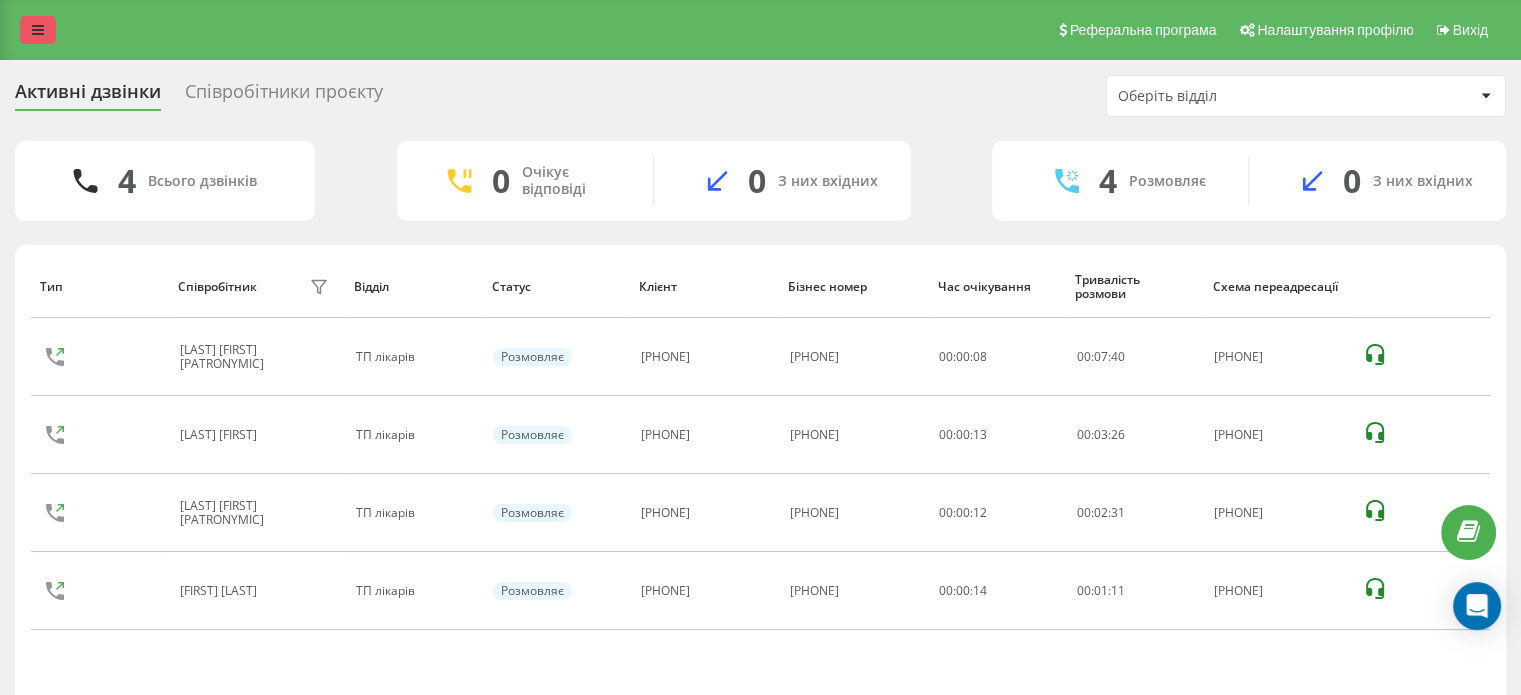click at bounding box center (38, 30) 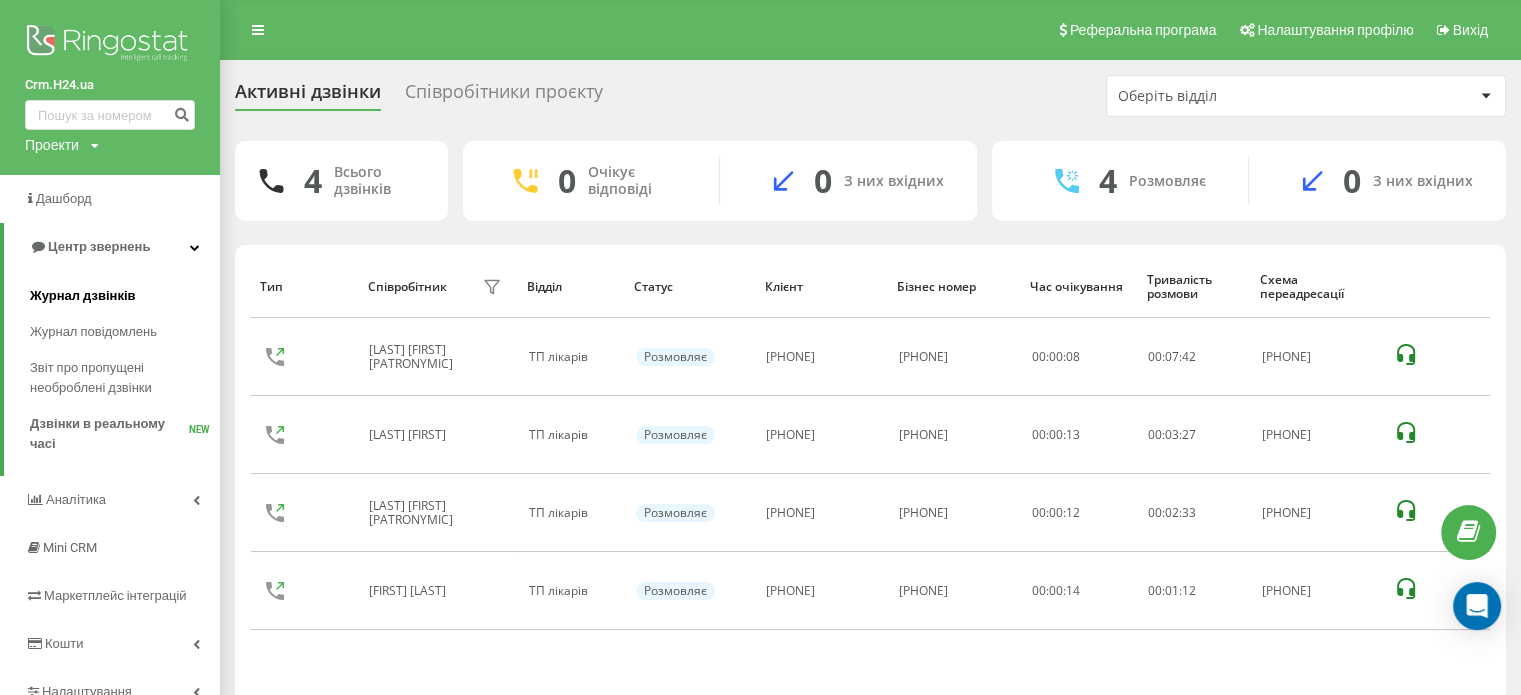 click on "Журнал дзвінків" at bounding box center [83, 296] 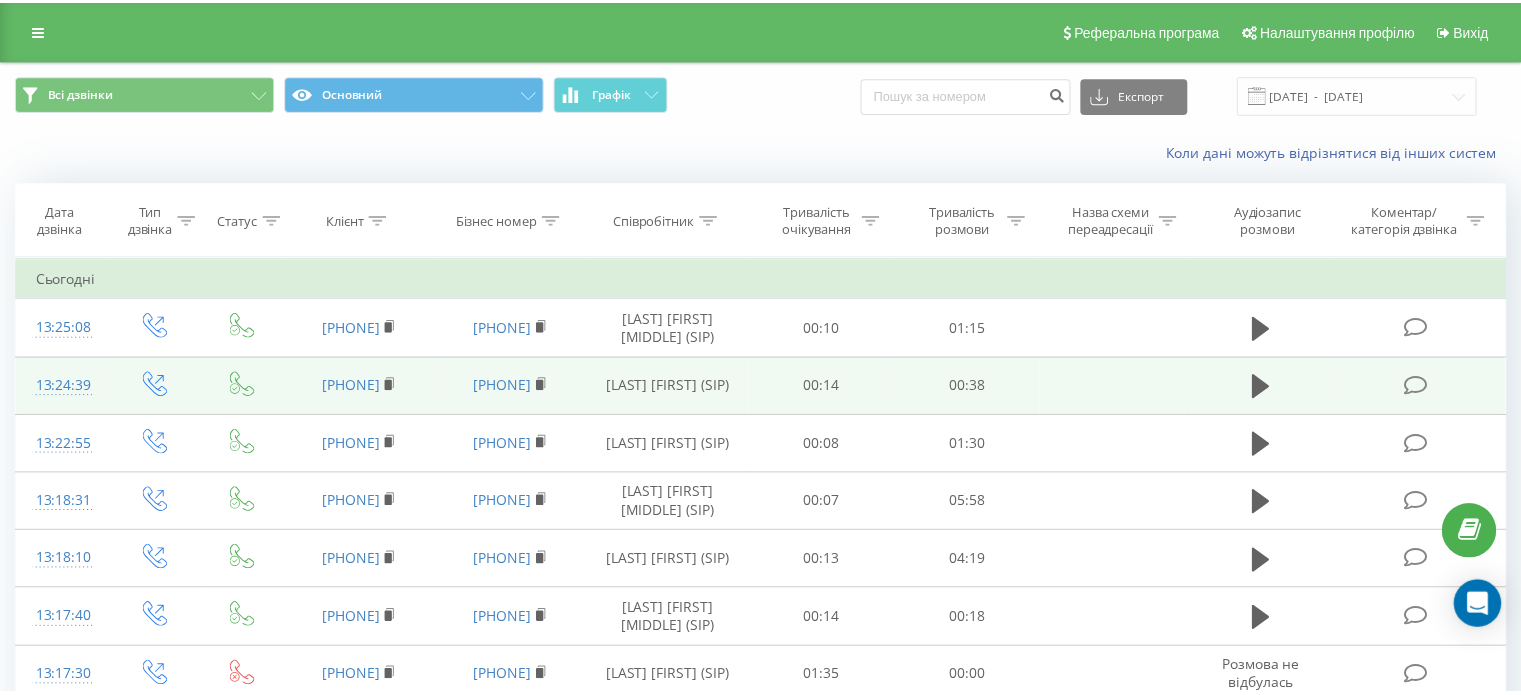 scroll, scrollTop: 0, scrollLeft: 0, axis: both 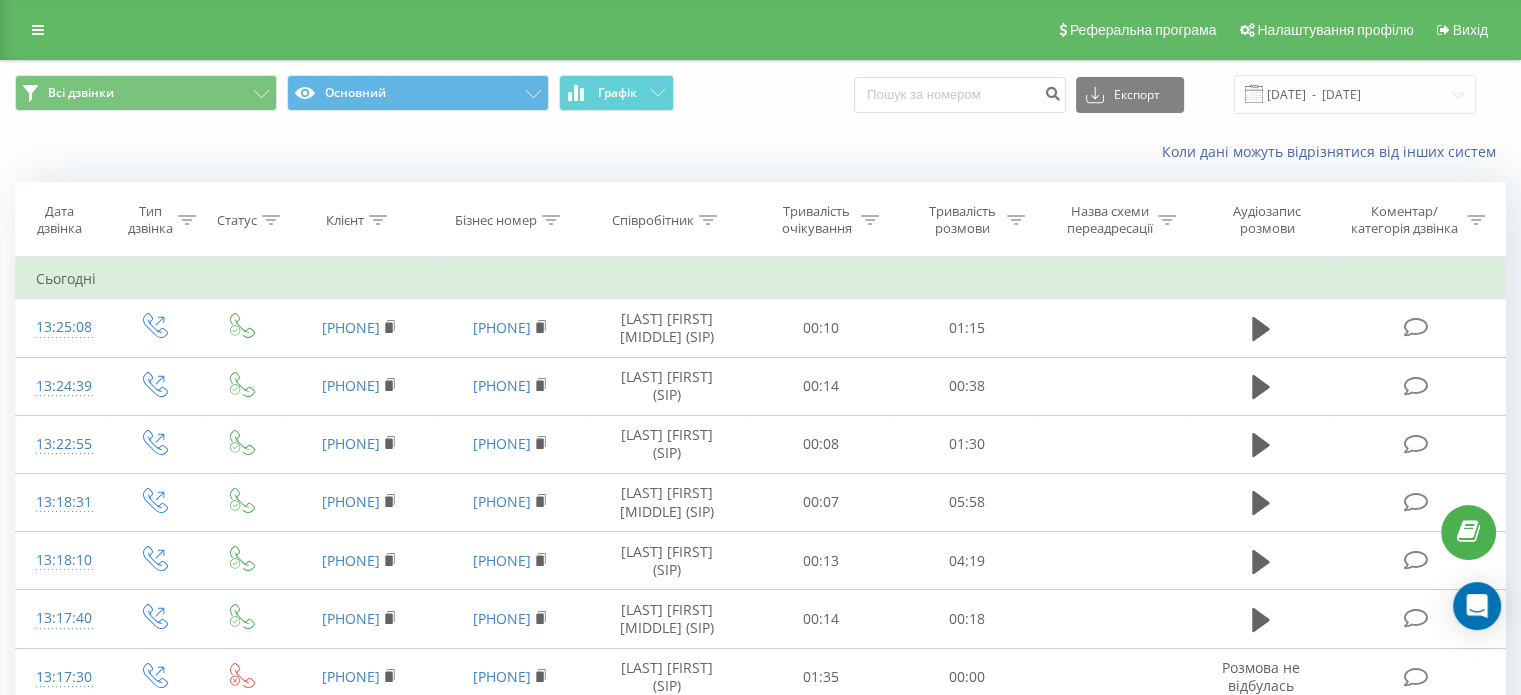 click 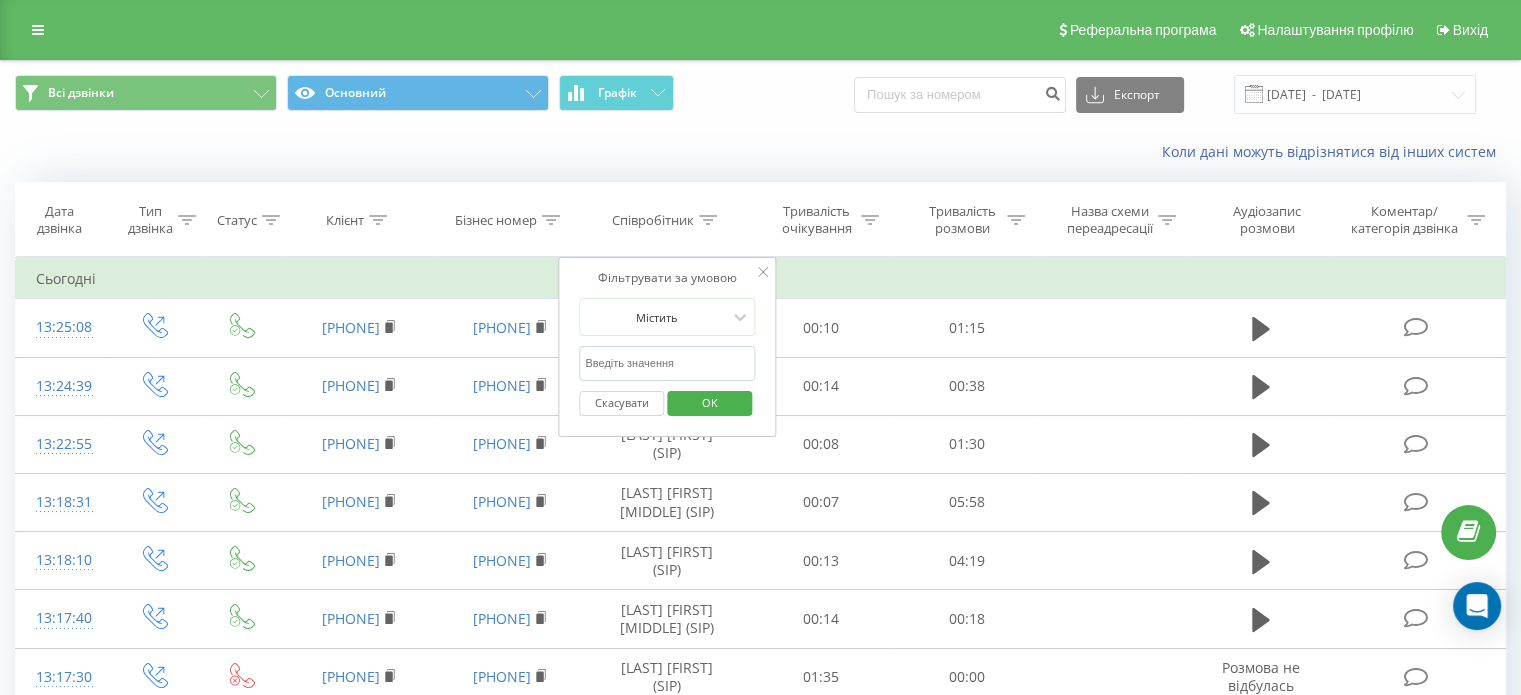 click at bounding box center [667, 363] 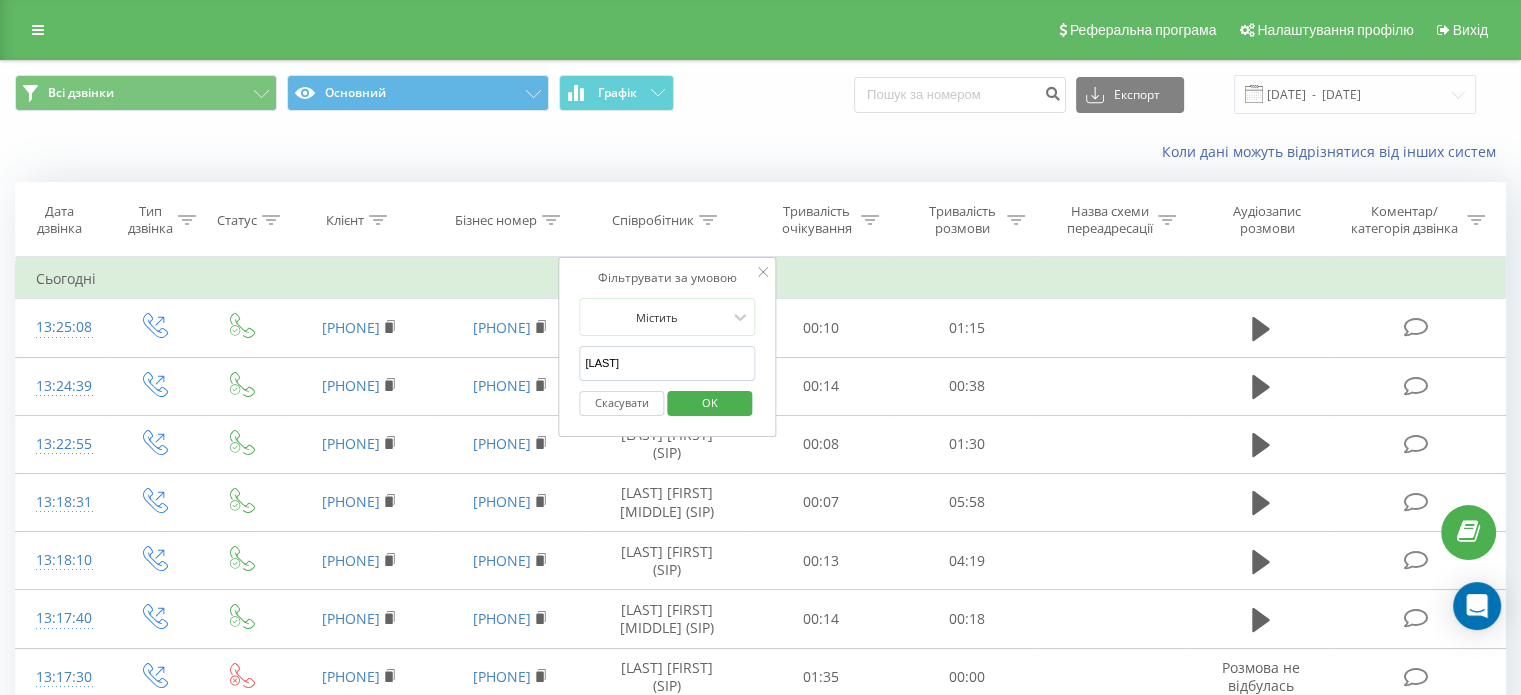 click on "OK" at bounding box center (710, 402) 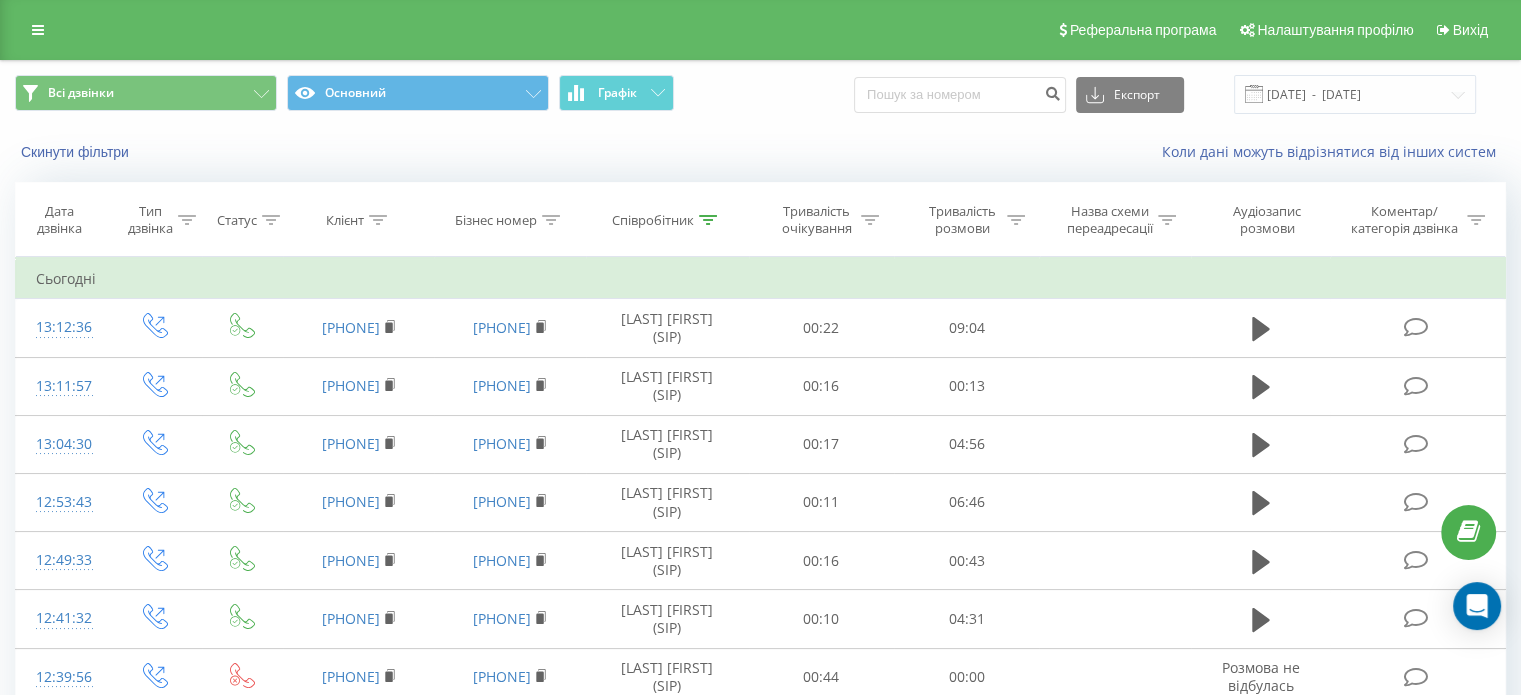 click 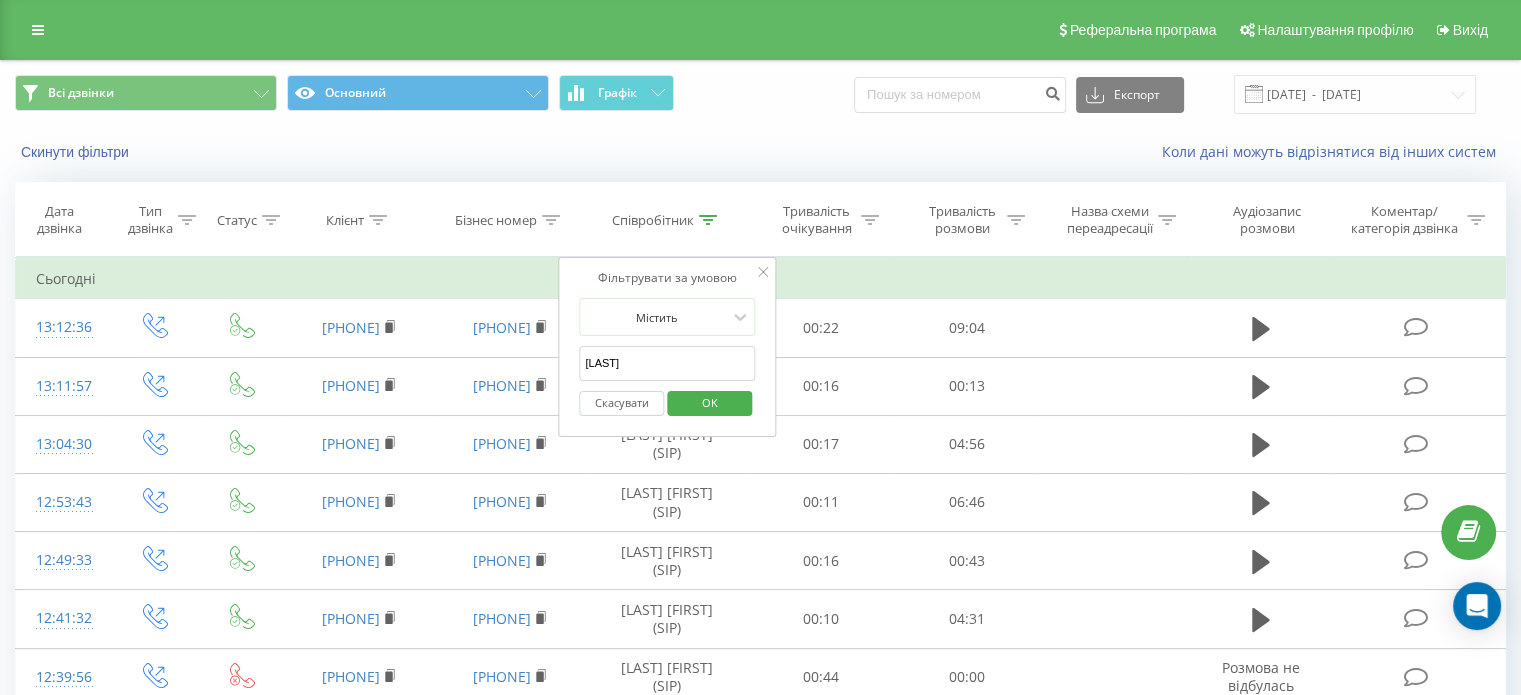 click on "бегларян" at bounding box center (667, 363) 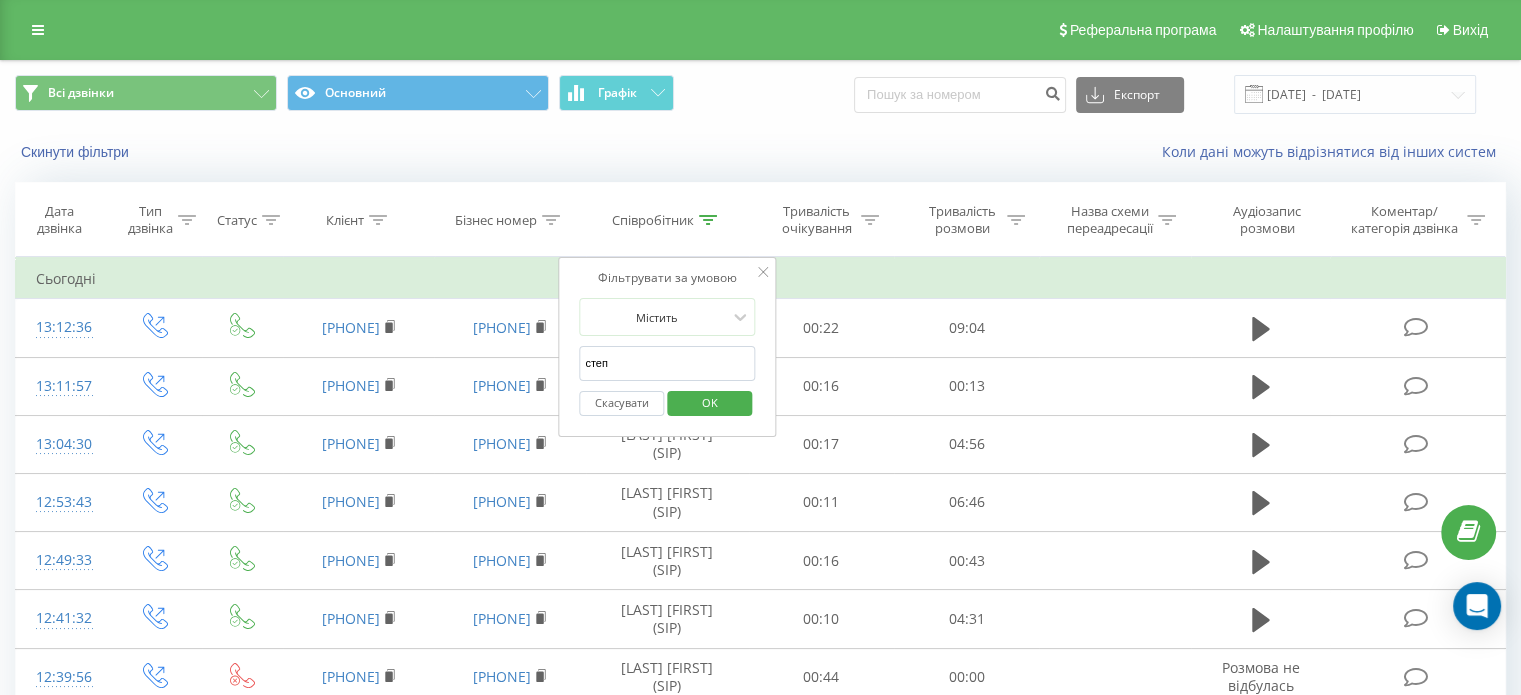 type on "степанян" 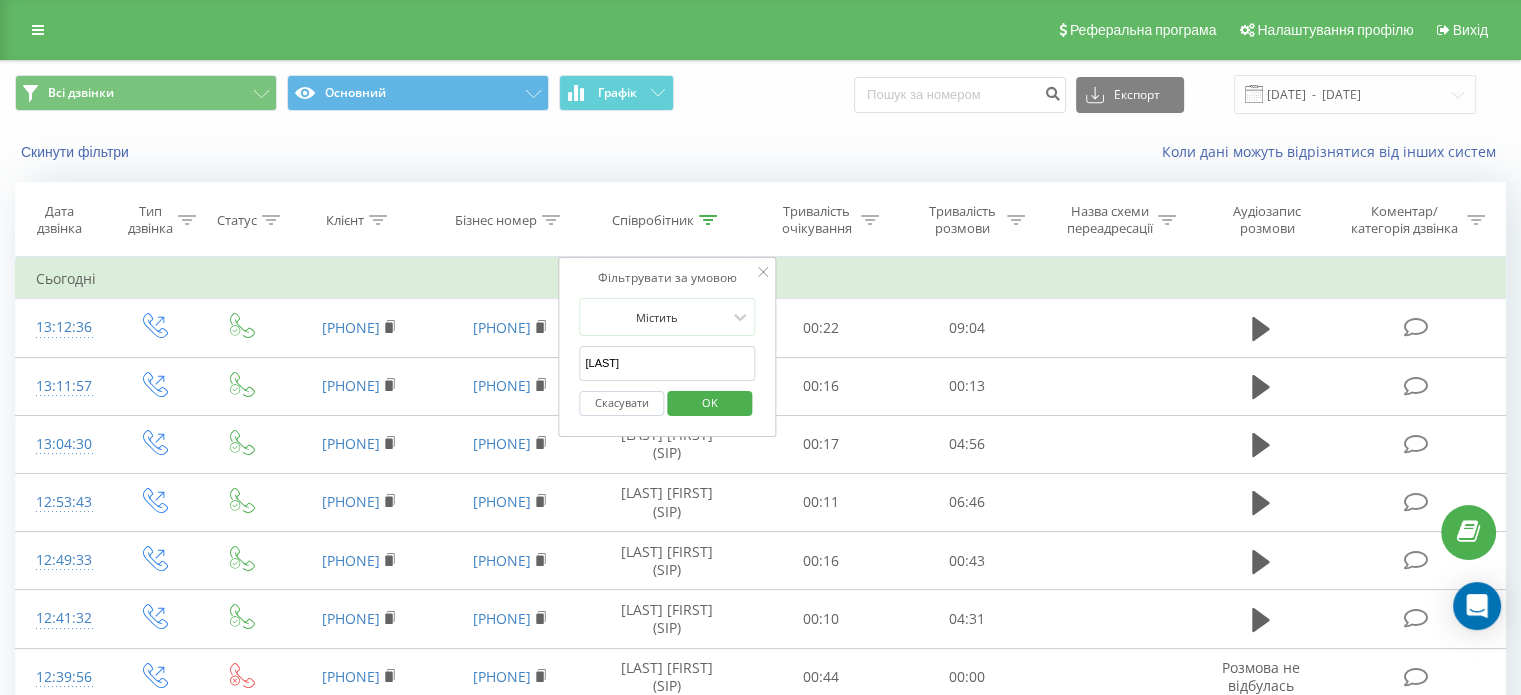 click on "OK" at bounding box center [710, 402] 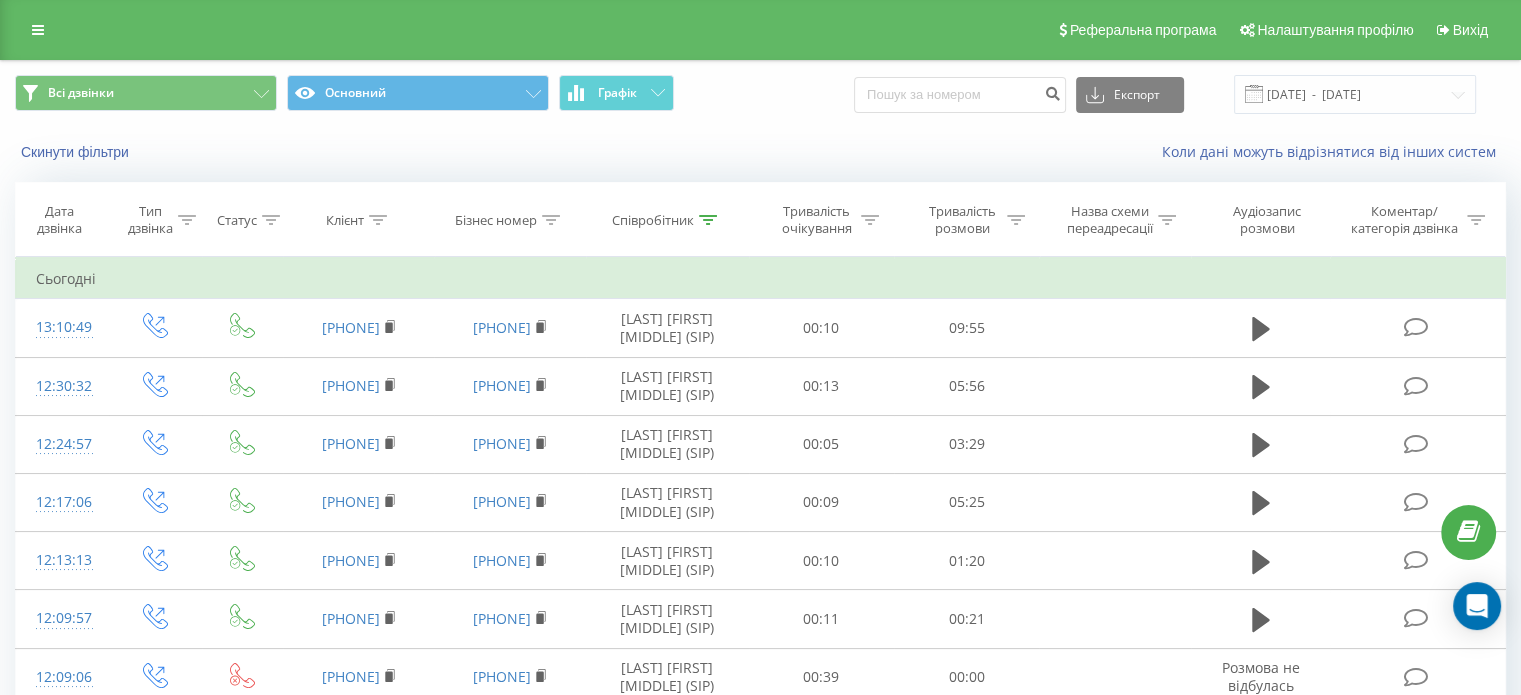 drag, startPoint x: 40, startPoint y: 32, endPoint x: 40, endPoint y: 51, distance: 19 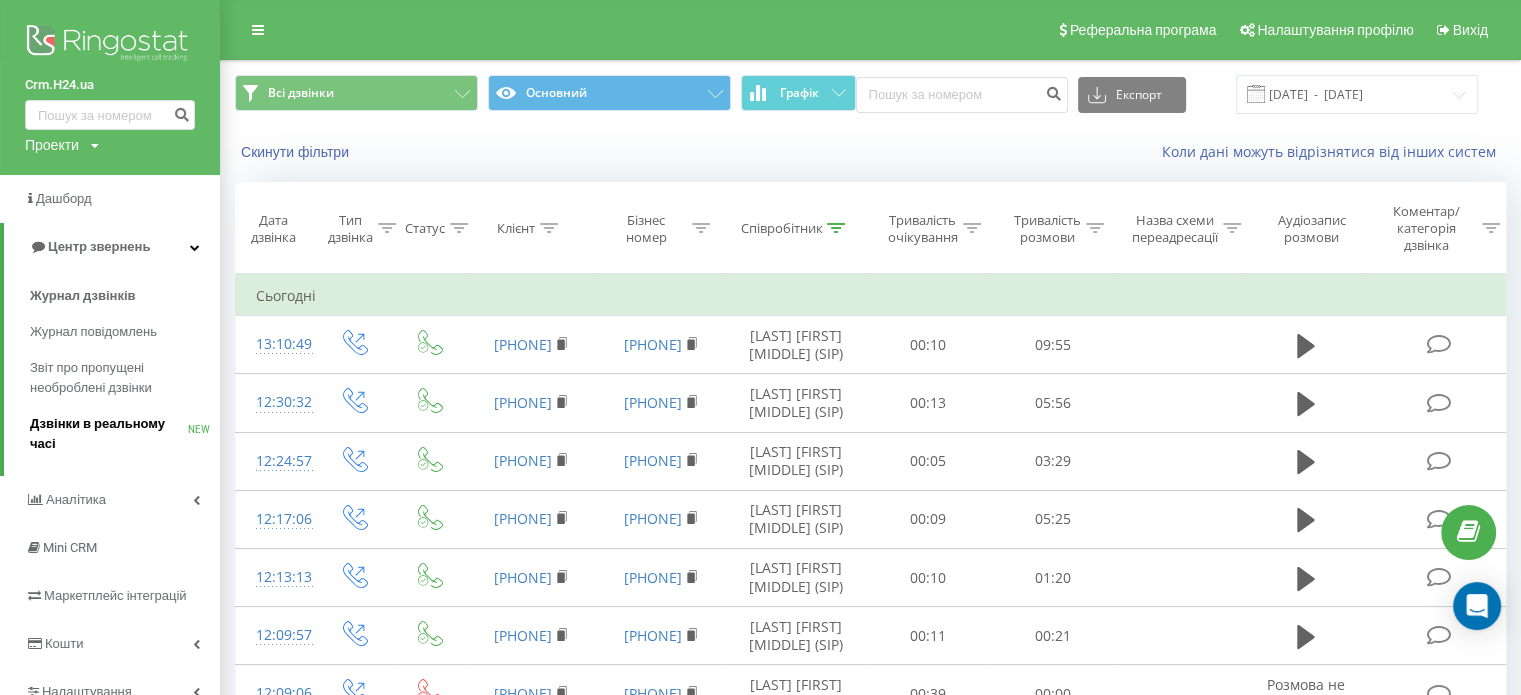 click on "Дзвінки в реальному часі" at bounding box center [109, 434] 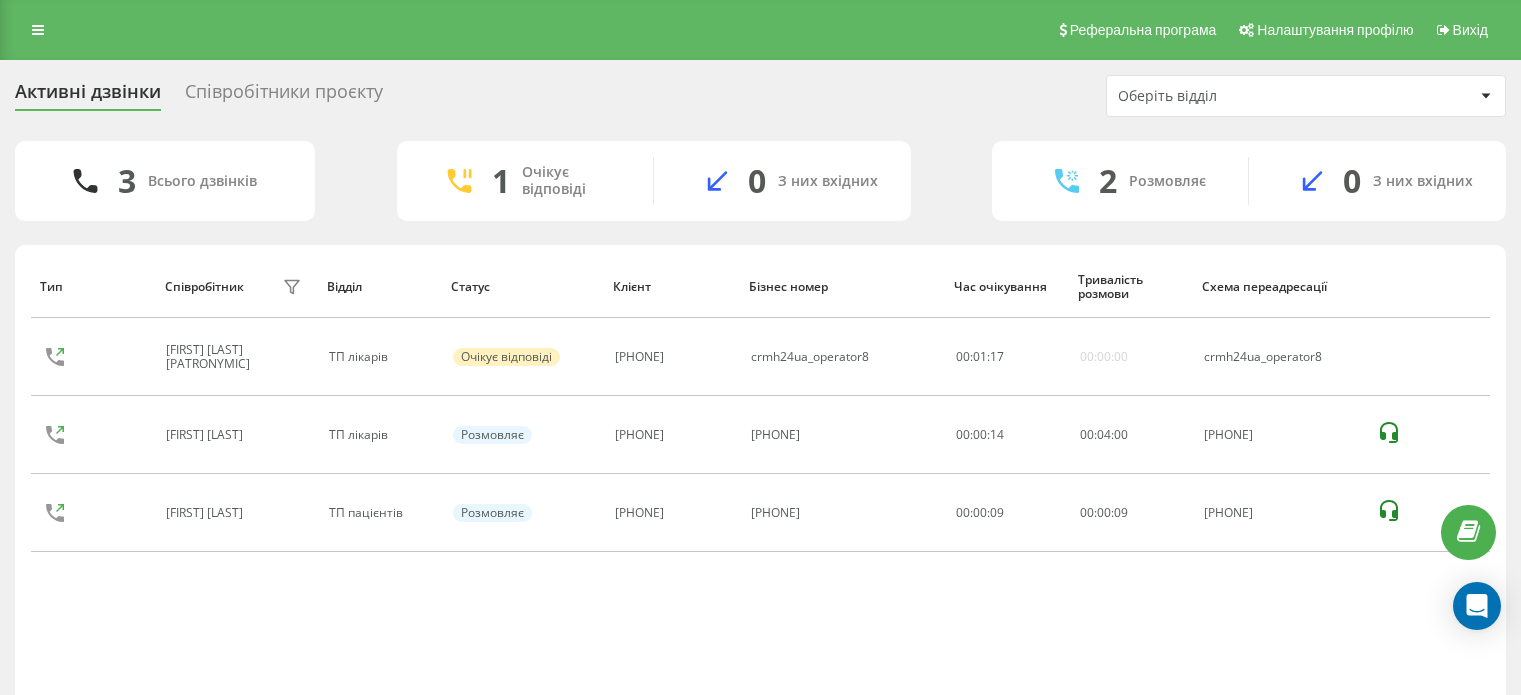 scroll, scrollTop: 0, scrollLeft: 0, axis: both 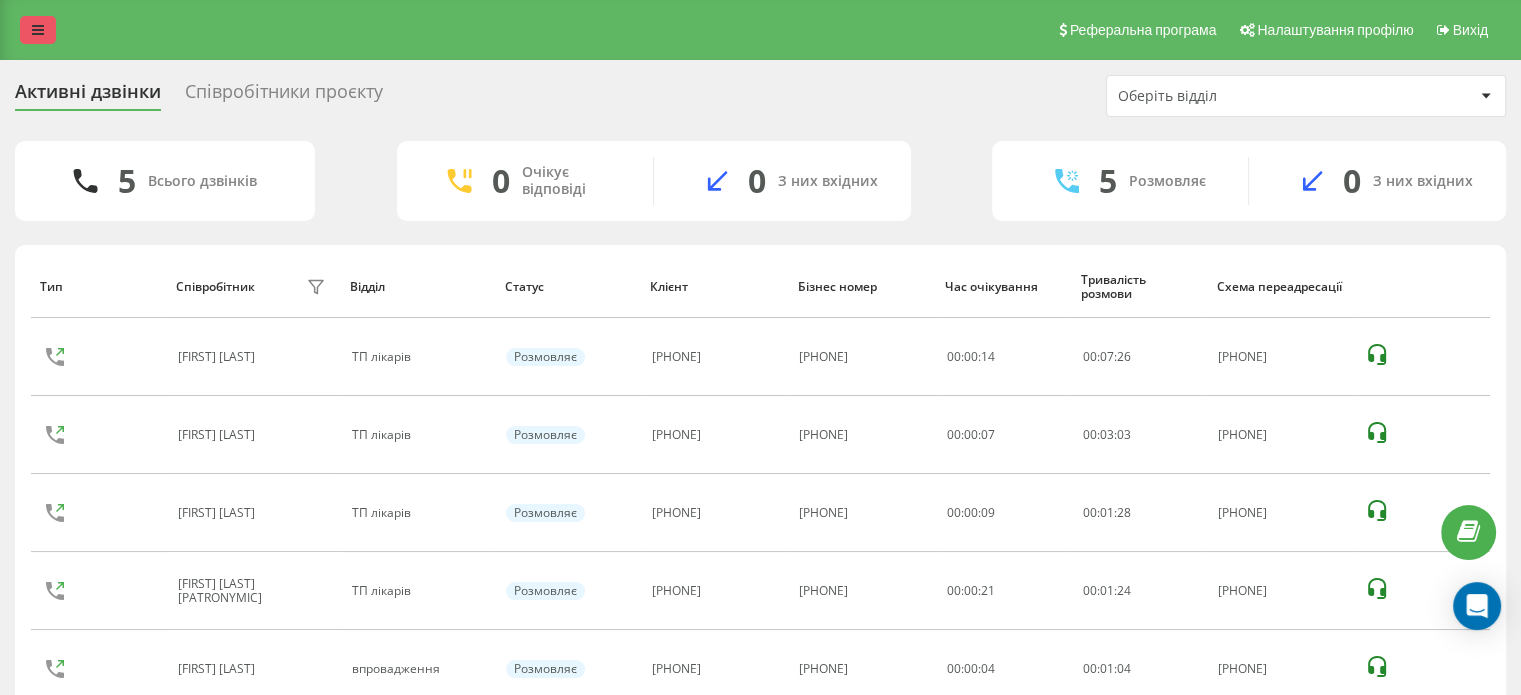 click at bounding box center [38, 30] 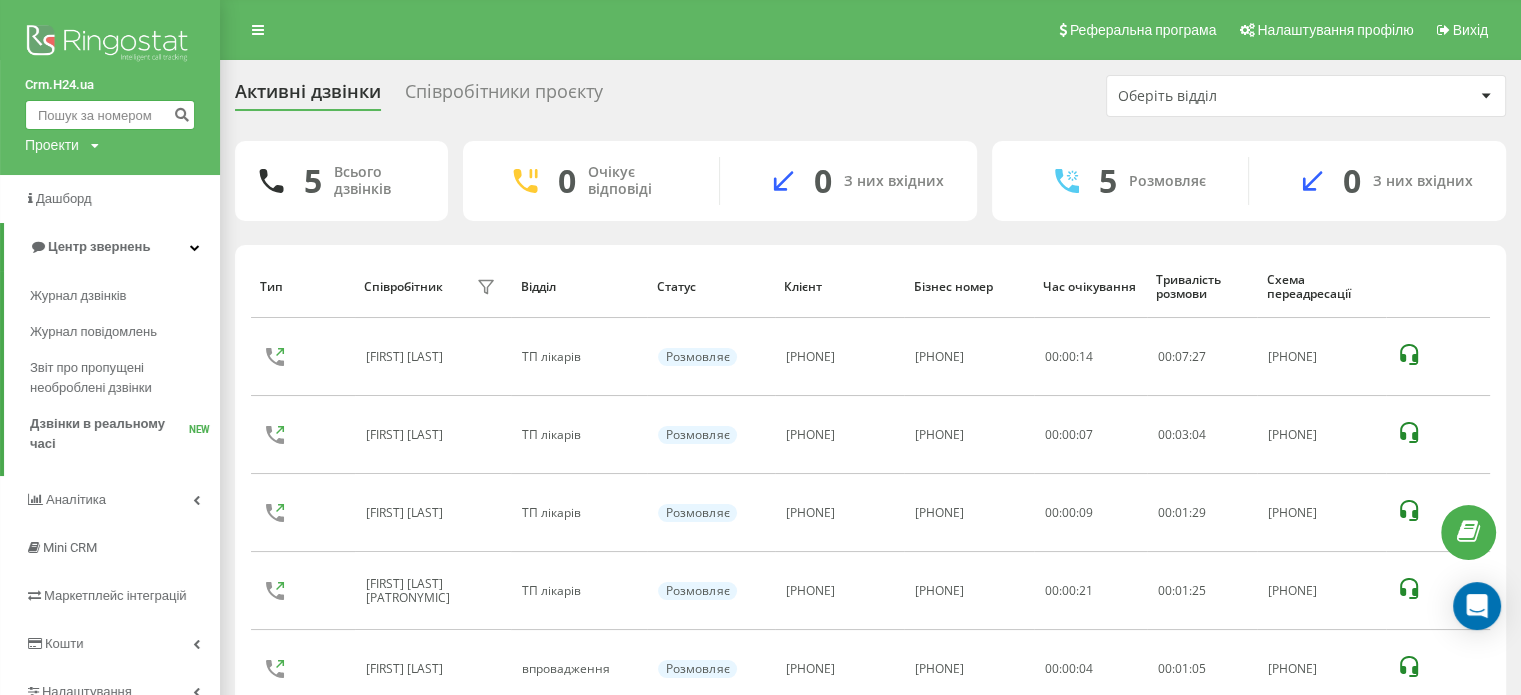 click at bounding box center [110, 115] 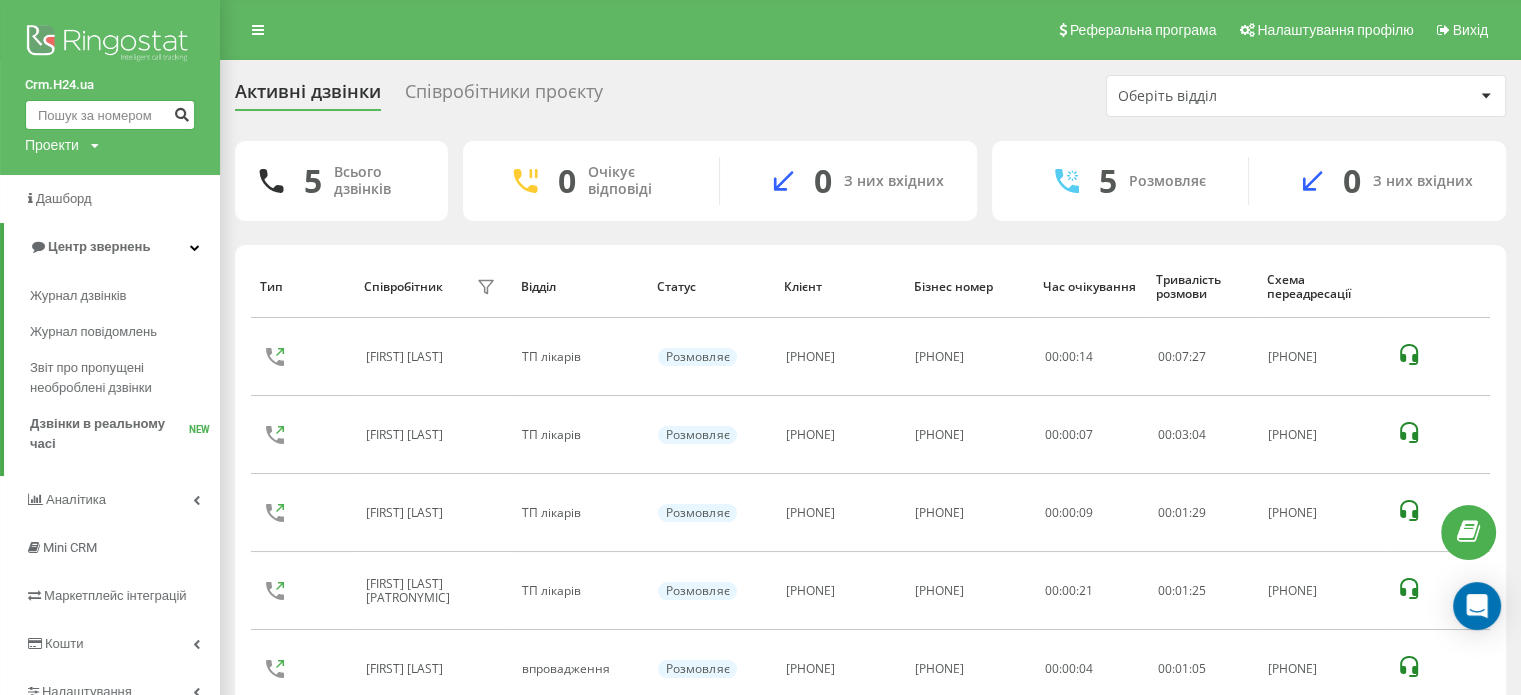 paste on "+380682086501" 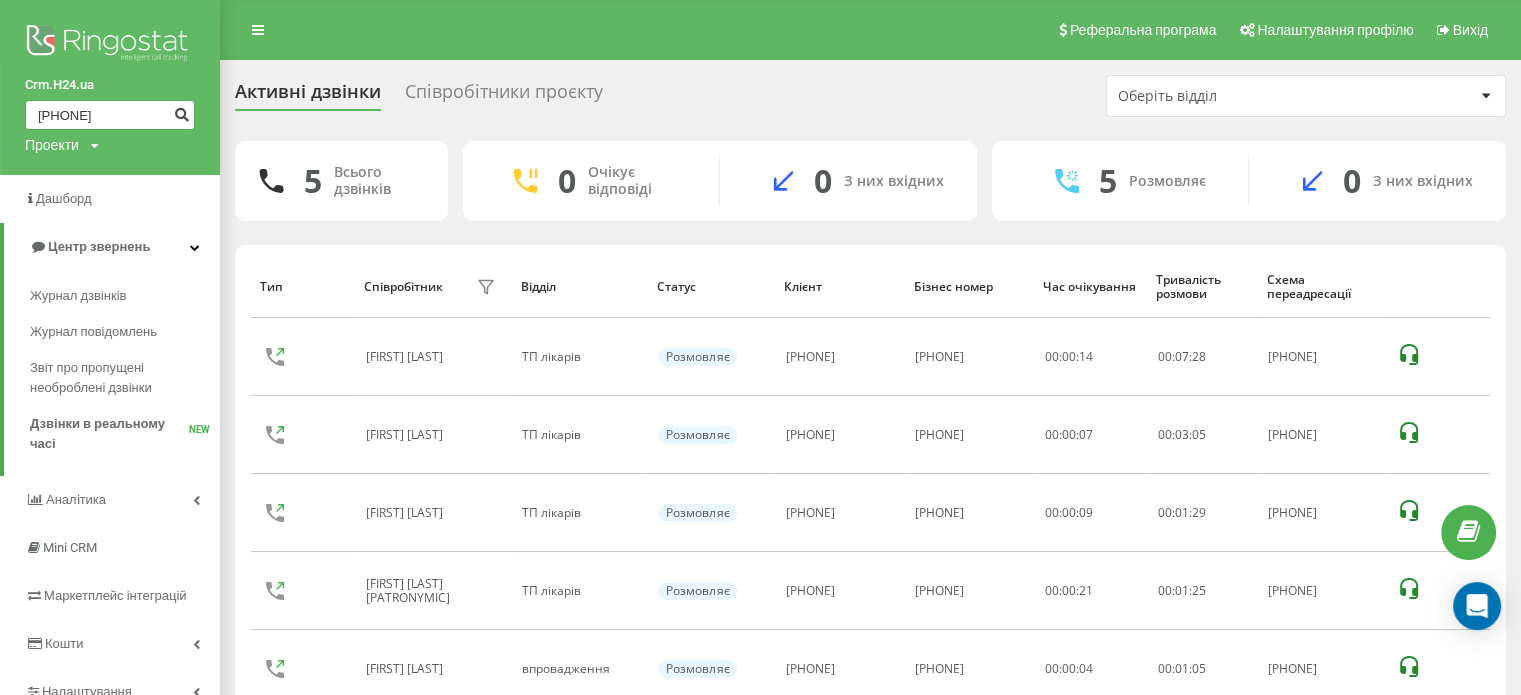 type on "+380682086501" 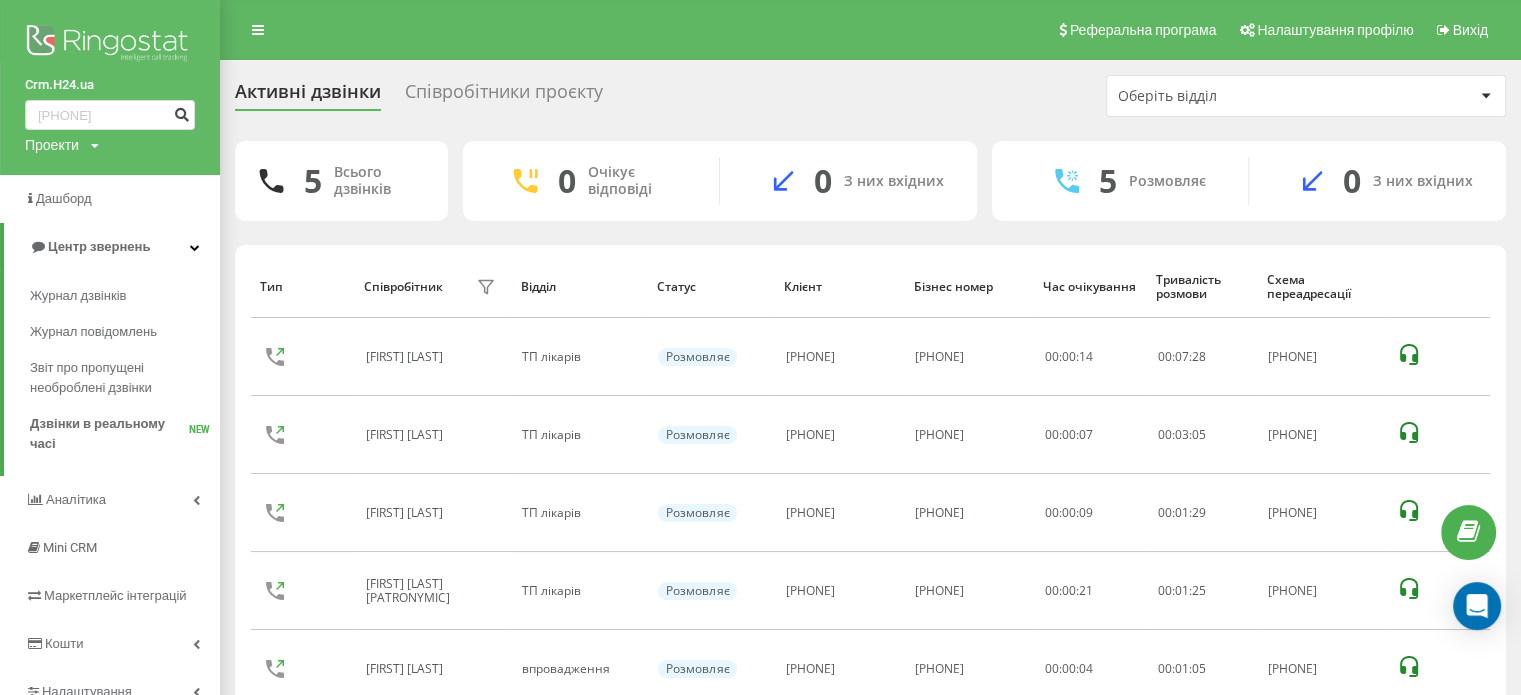 click at bounding box center [181, 112] 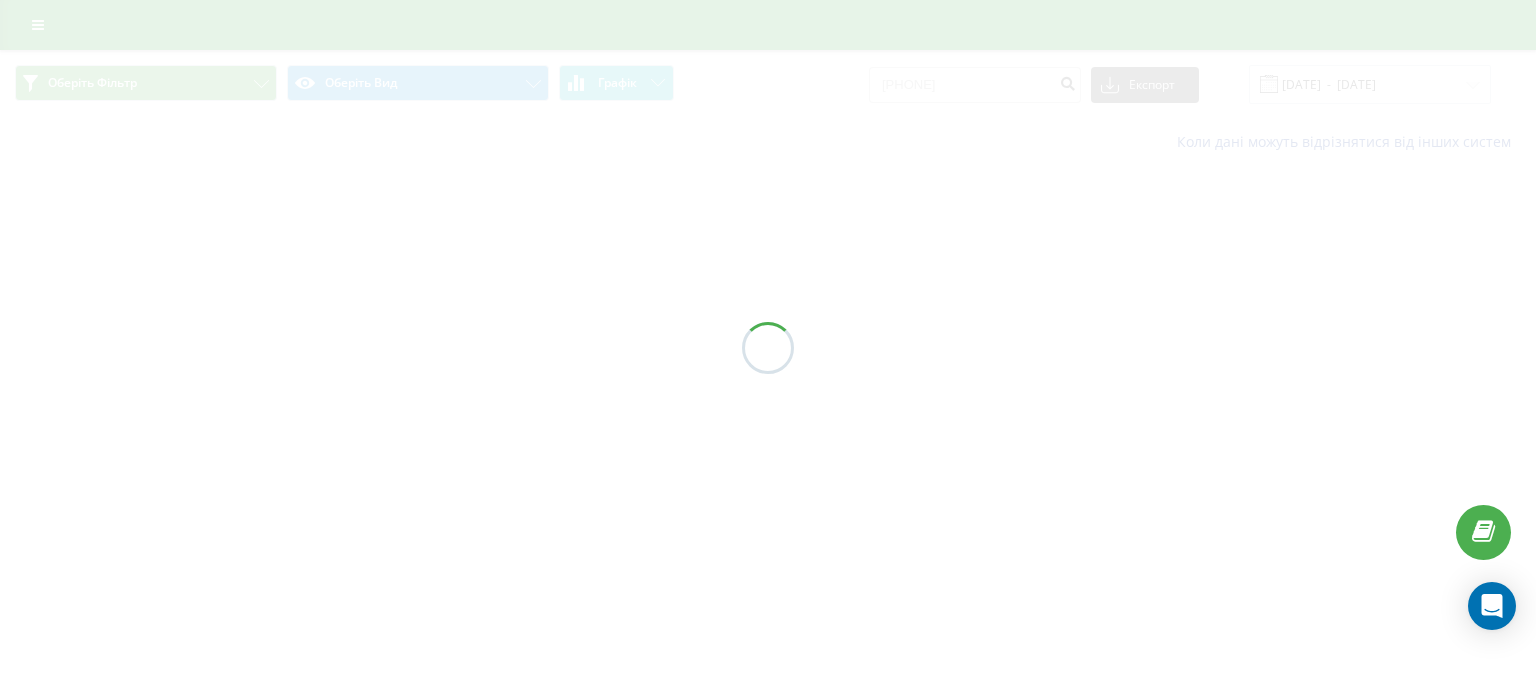 scroll, scrollTop: 0, scrollLeft: 0, axis: both 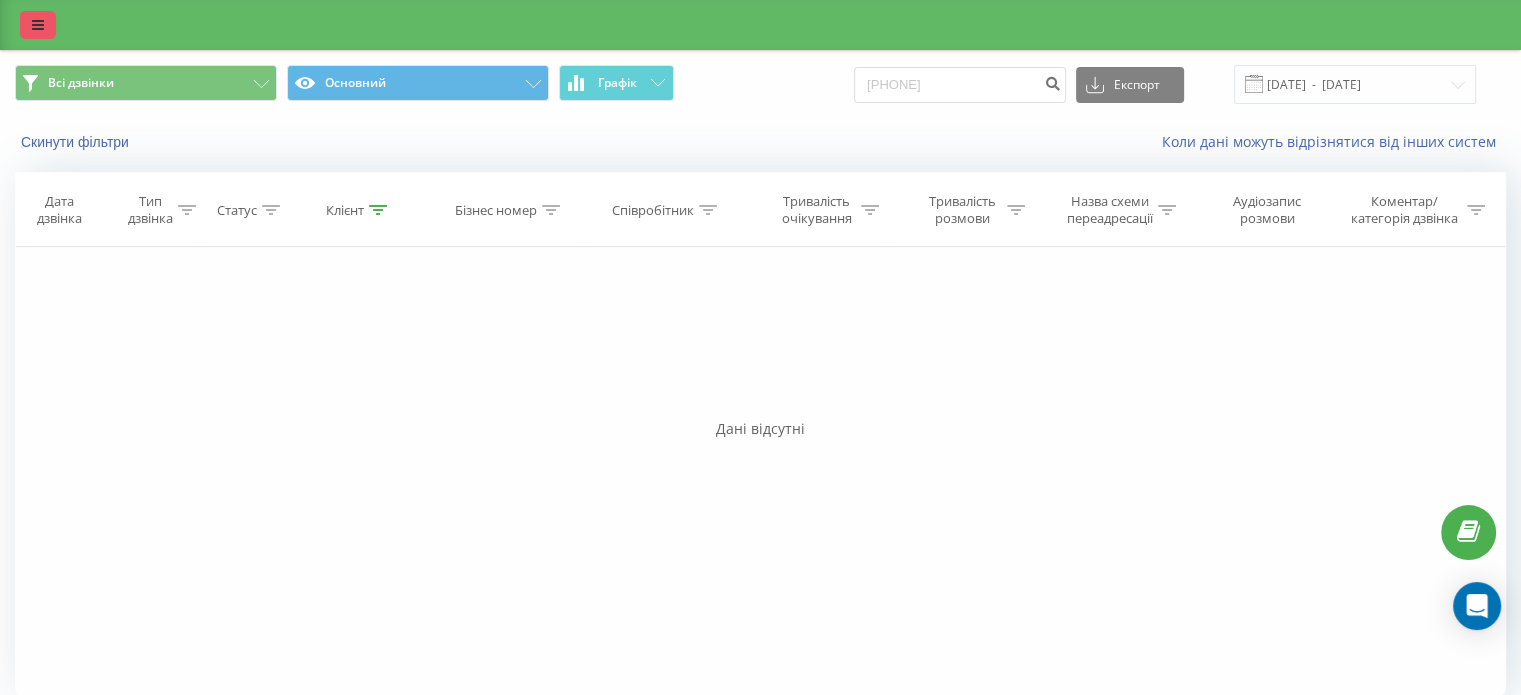 click at bounding box center [38, 25] 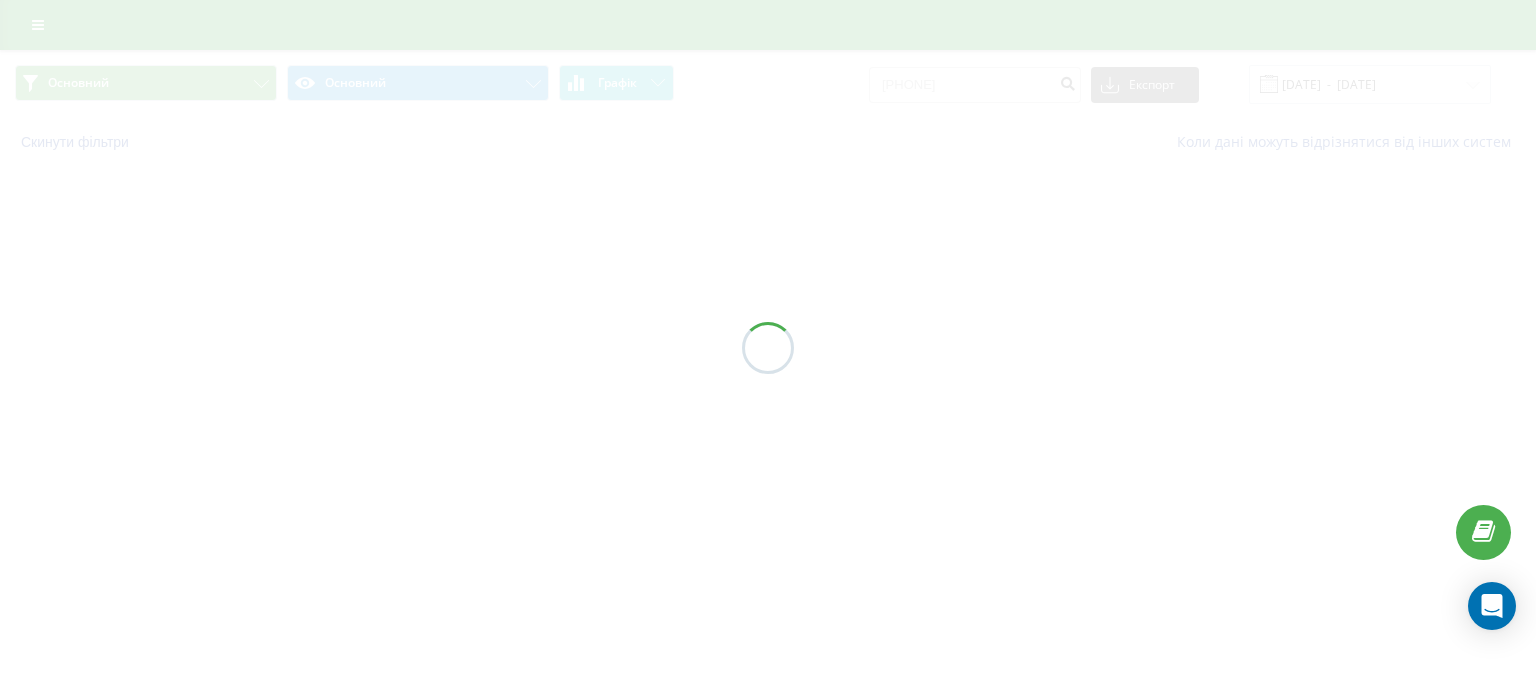 scroll, scrollTop: 0, scrollLeft: 0, axis: both 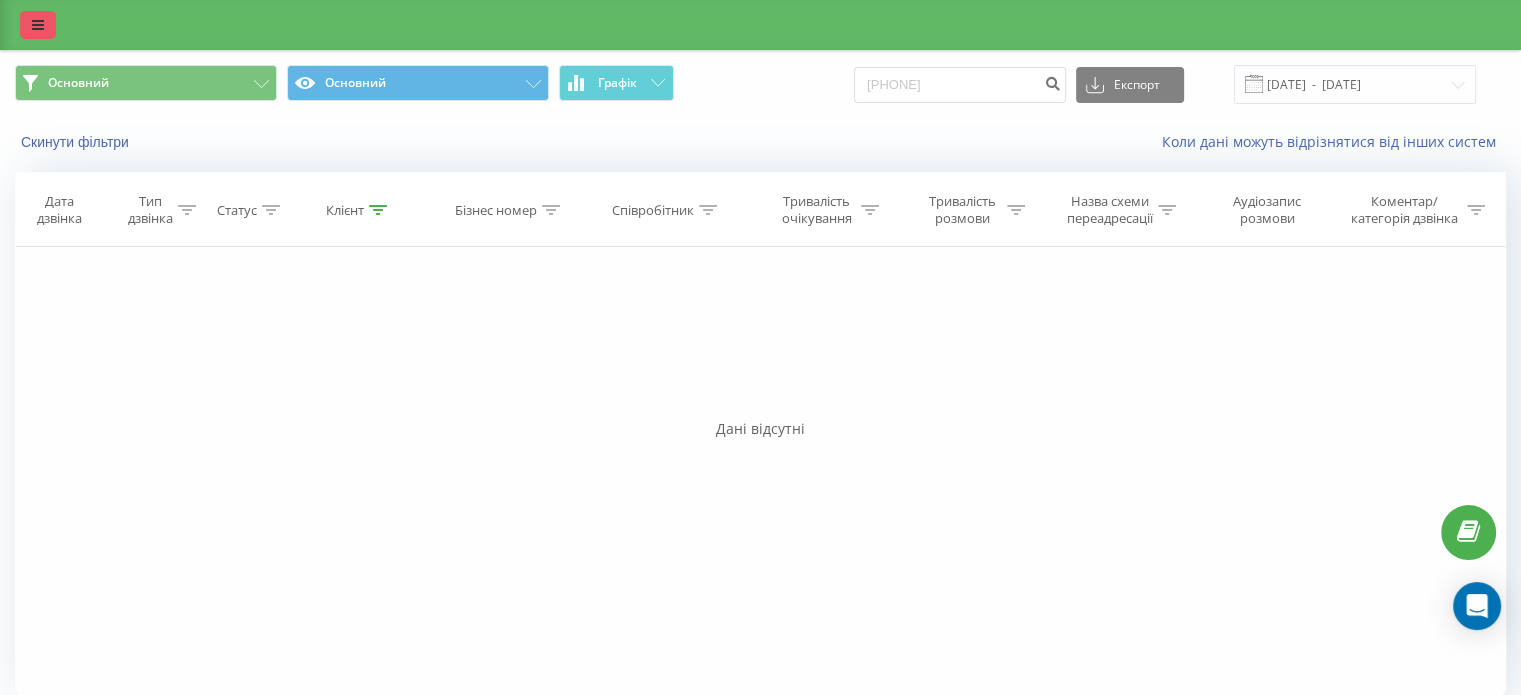 click at bounding box center [38, 25] 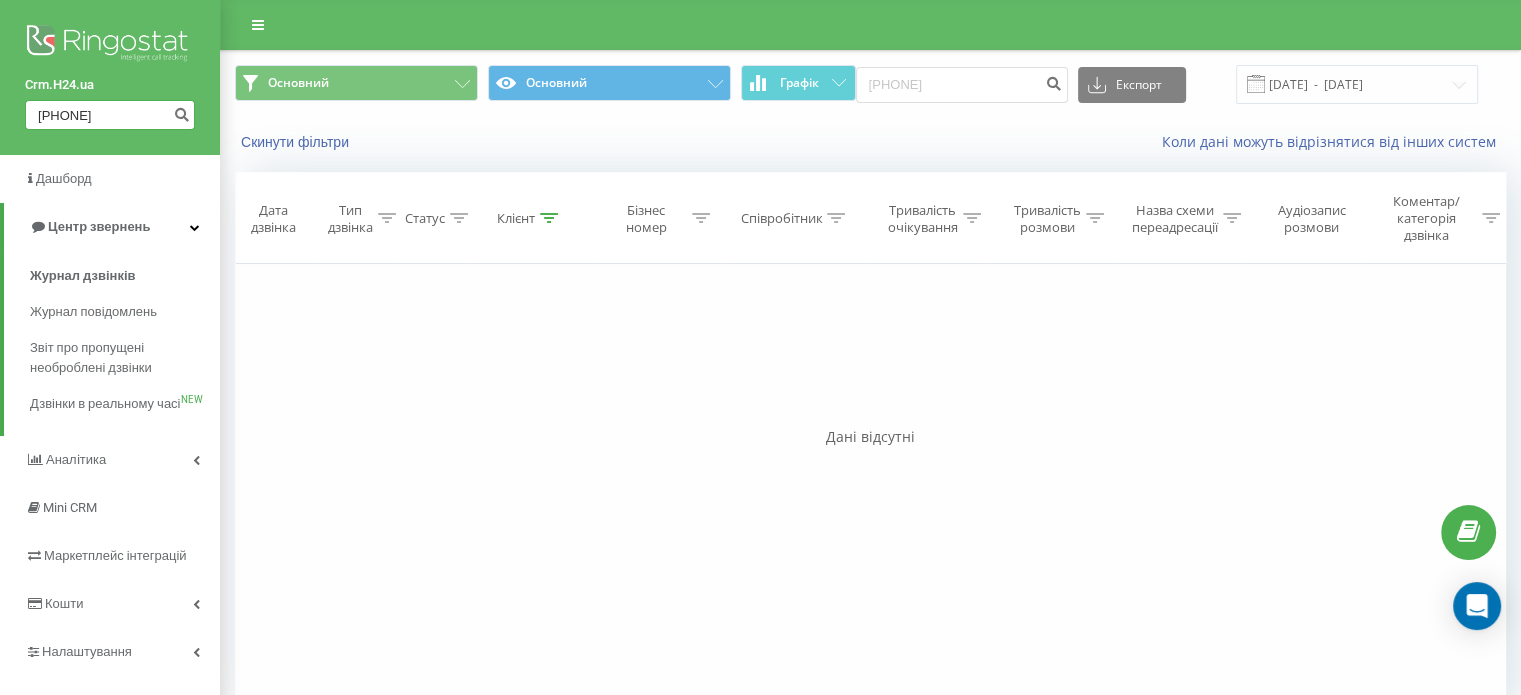 click on "+380682086501" at bounding box center (110, 115) 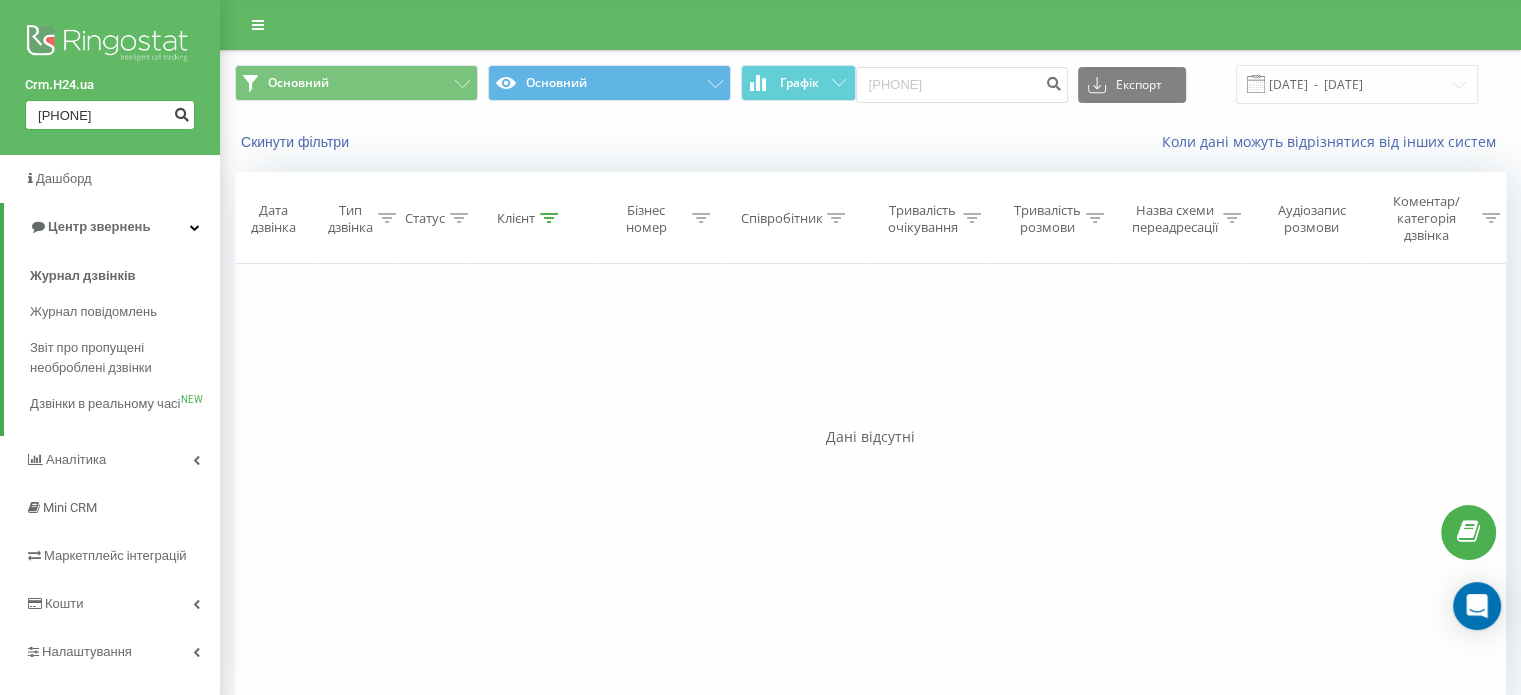 type on "380682086501" 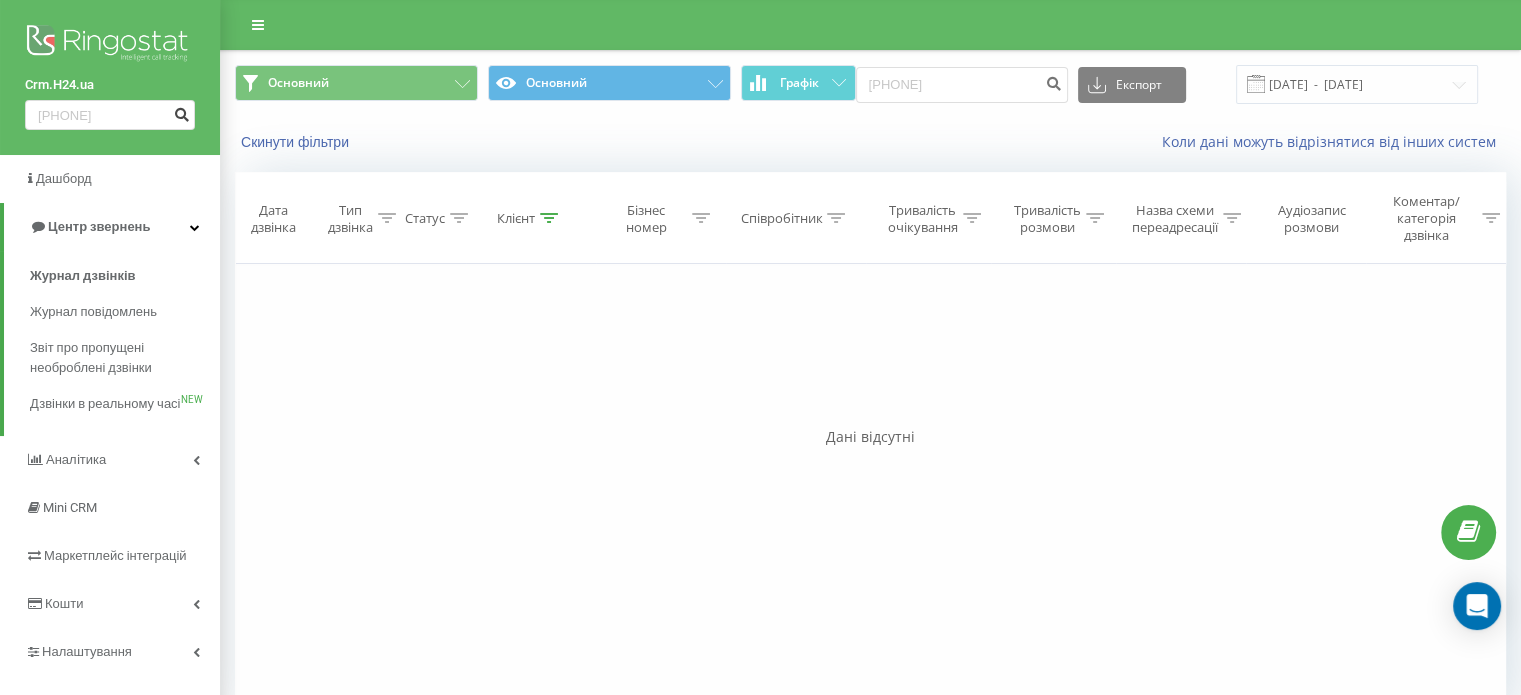 click at bounding box center [181, 112] 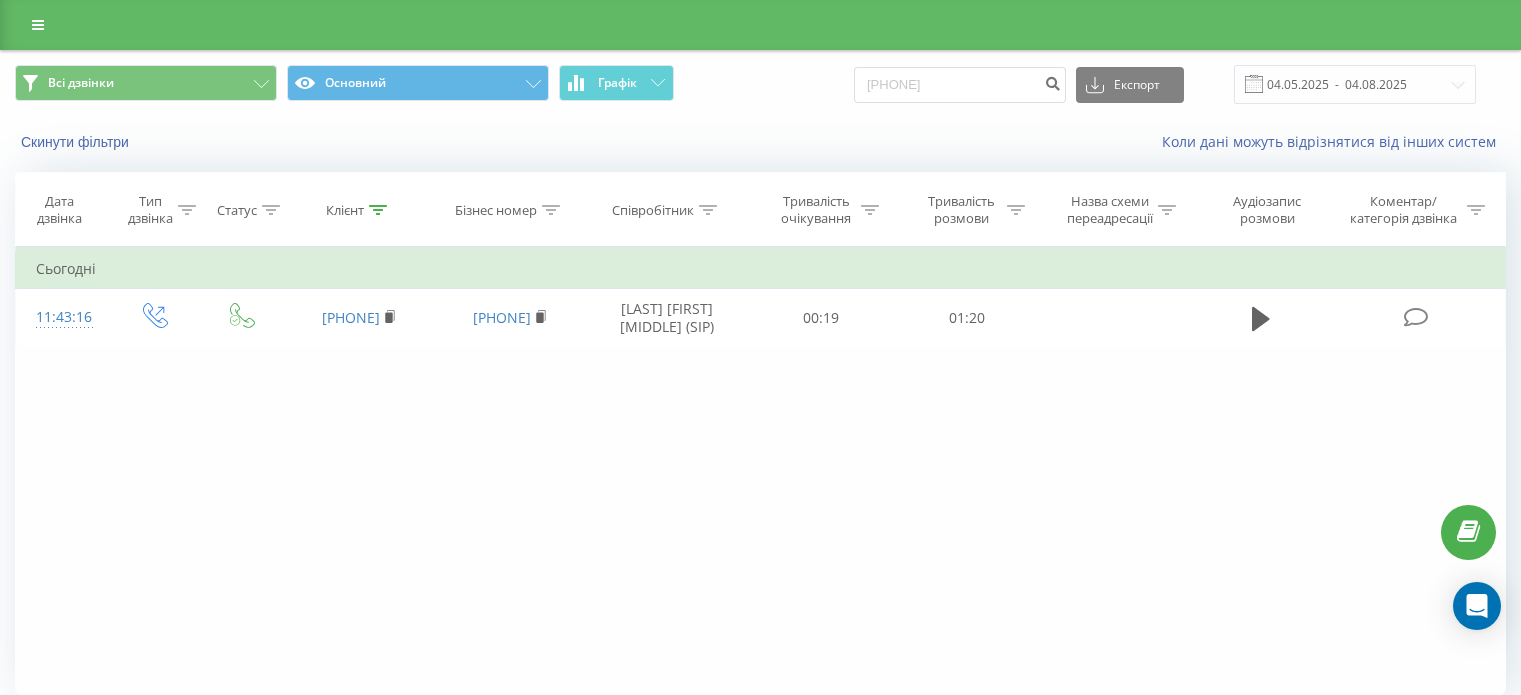 scroll, scrollTop: 0, scrollLeft: 0, axis: both 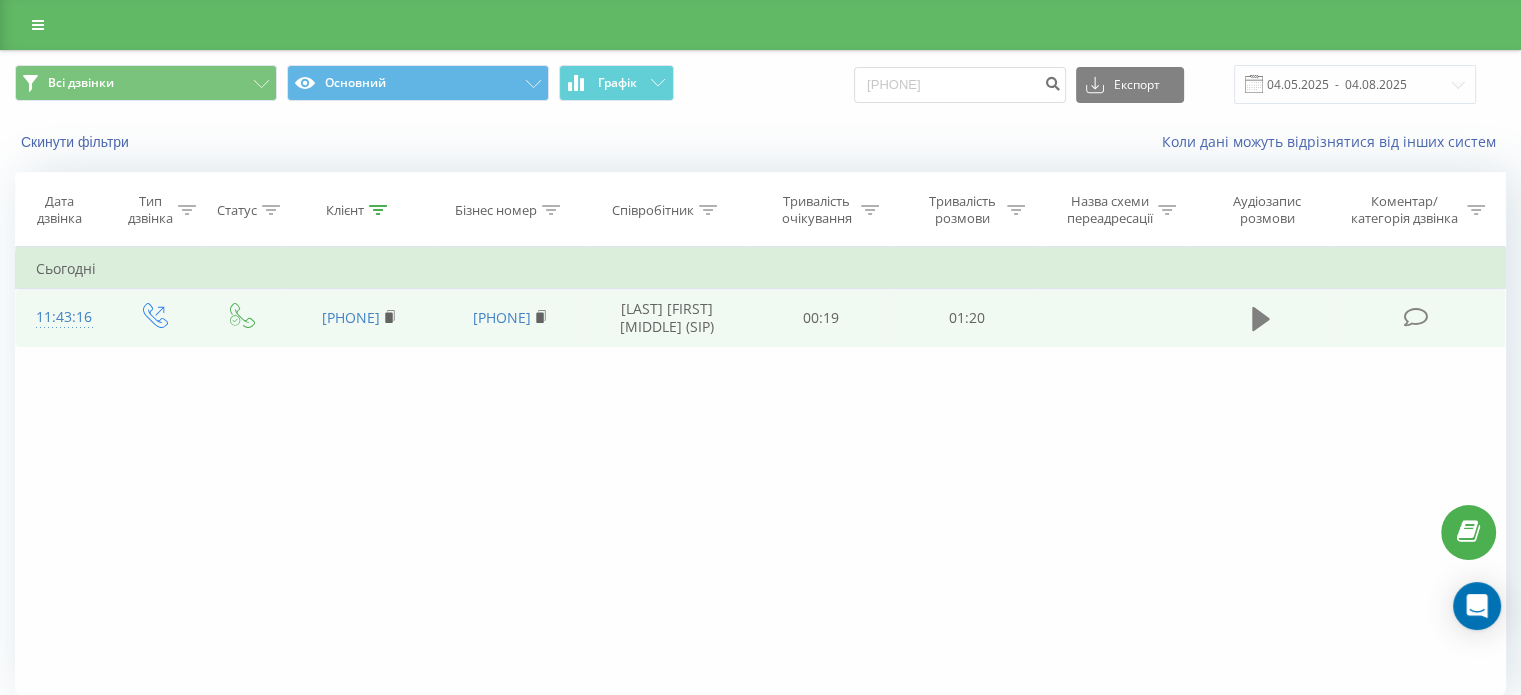 click 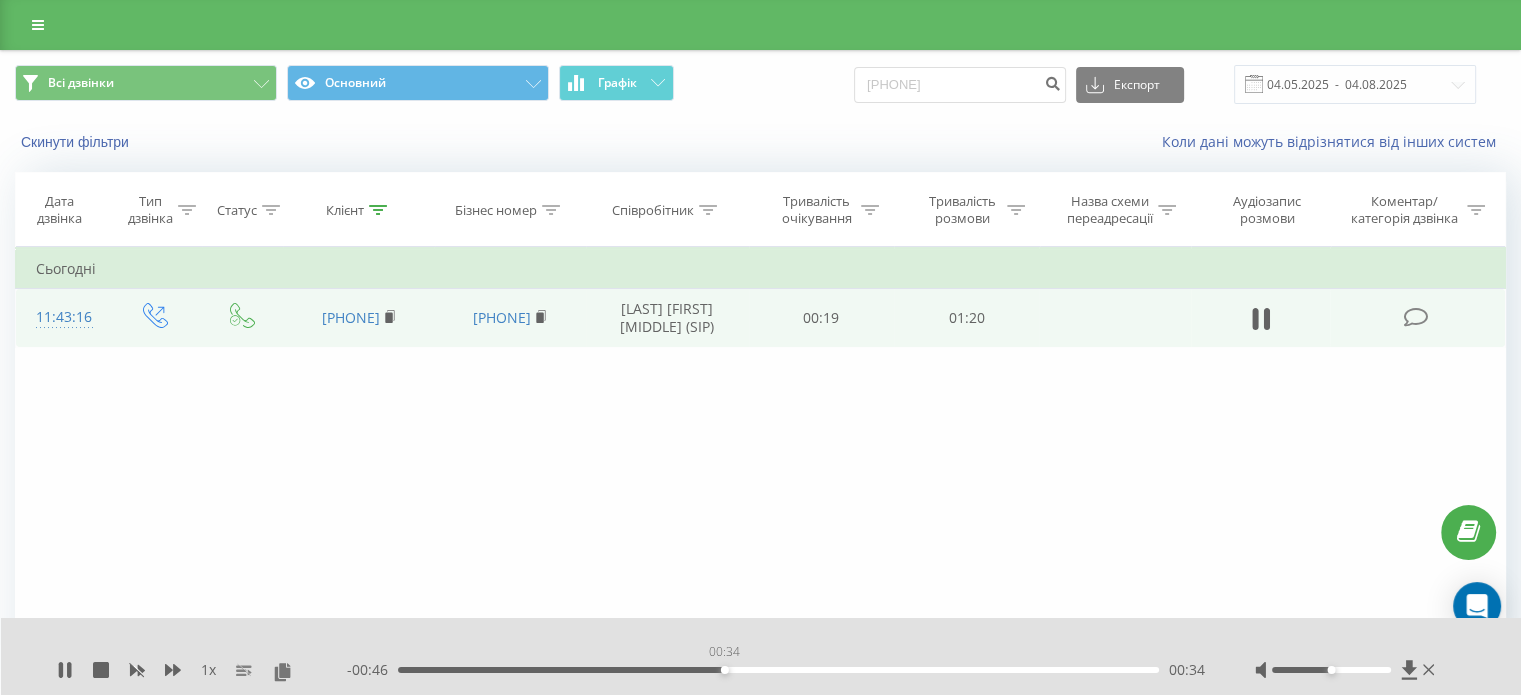 click on "00:34" at bounding box center (778, 670) 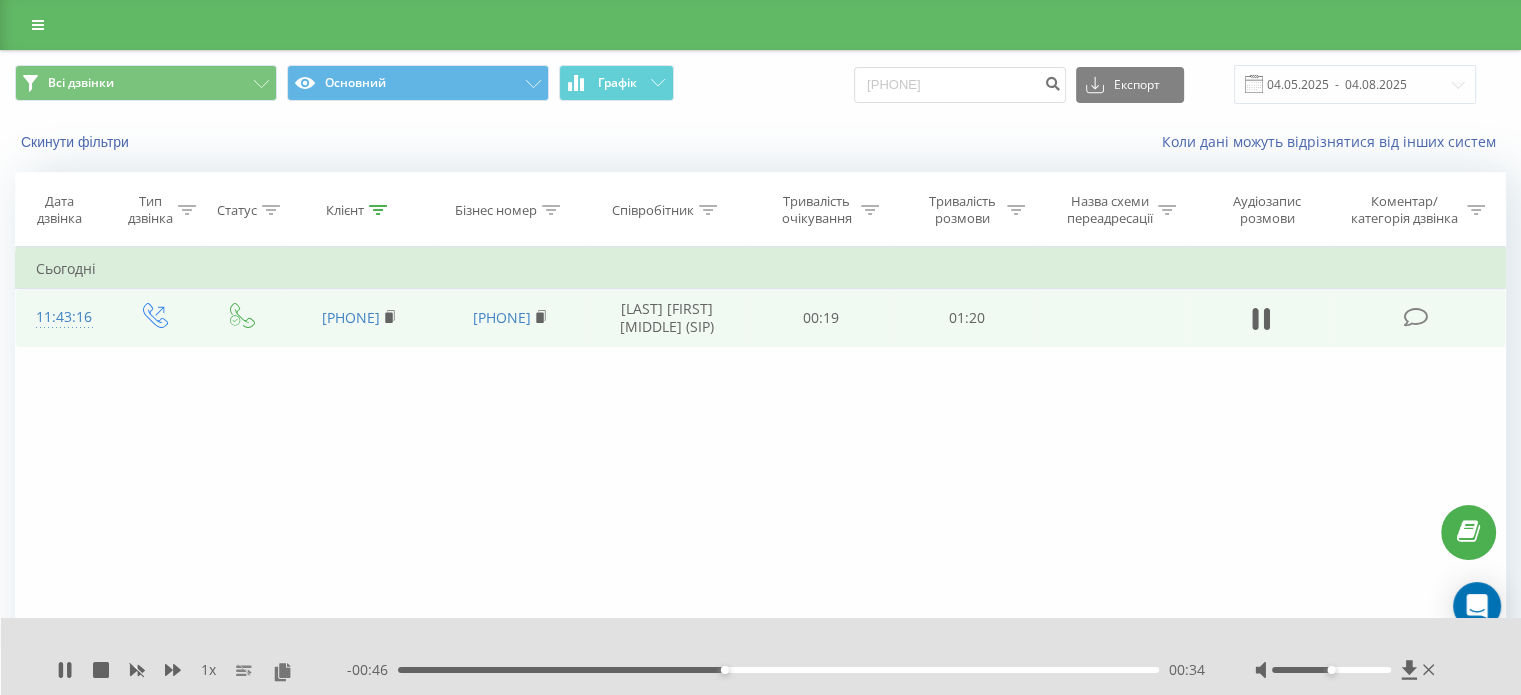 click on "00:34" at bounding box center (778, 670) 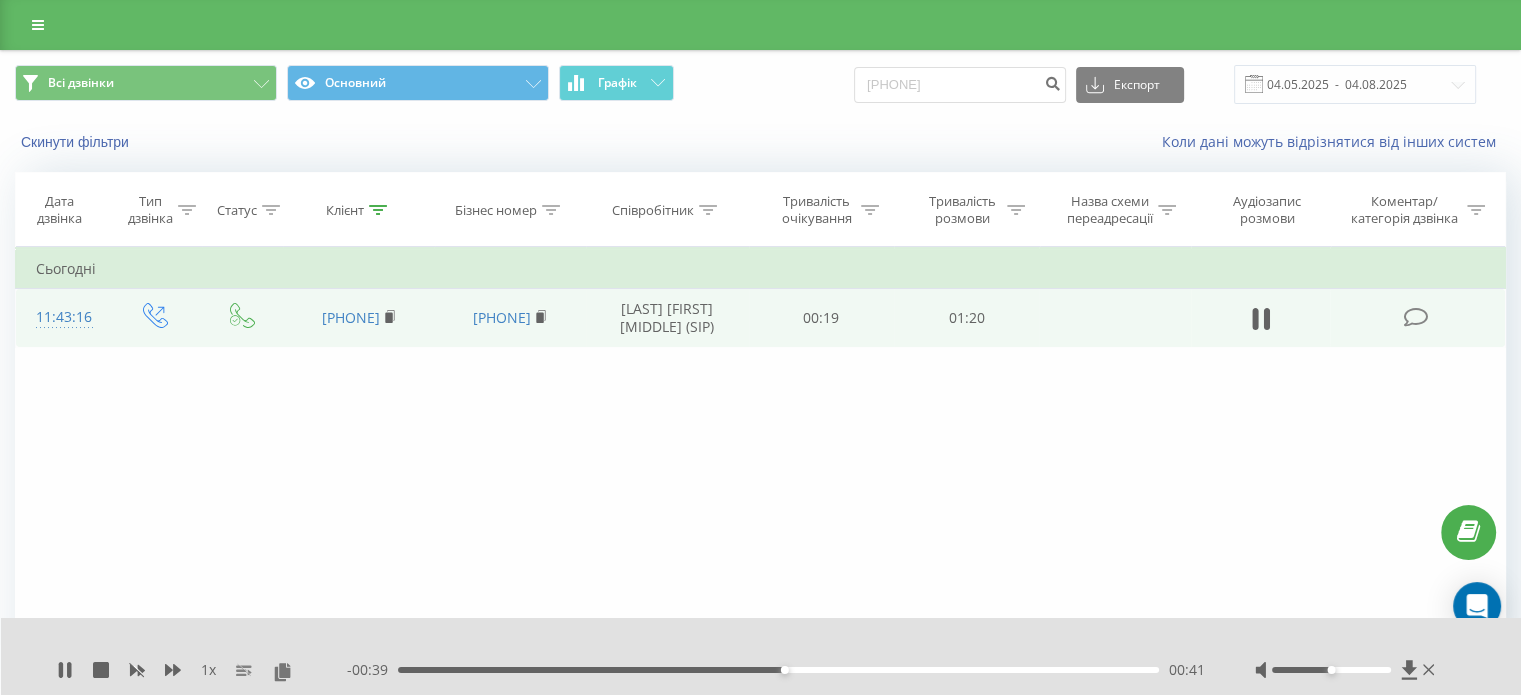 click on "00:41" at bounding box center (778, 670) 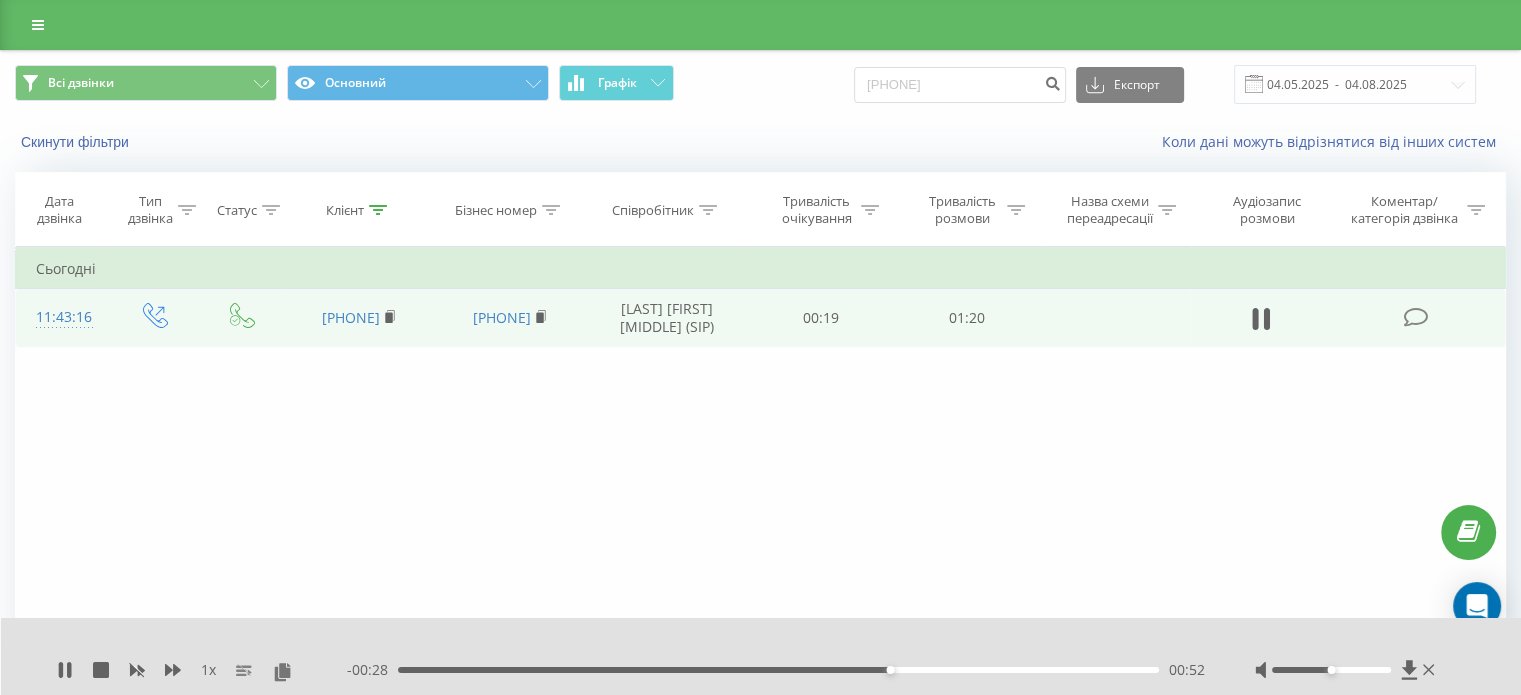 click on "00:52" at bounding box center [778, 670] 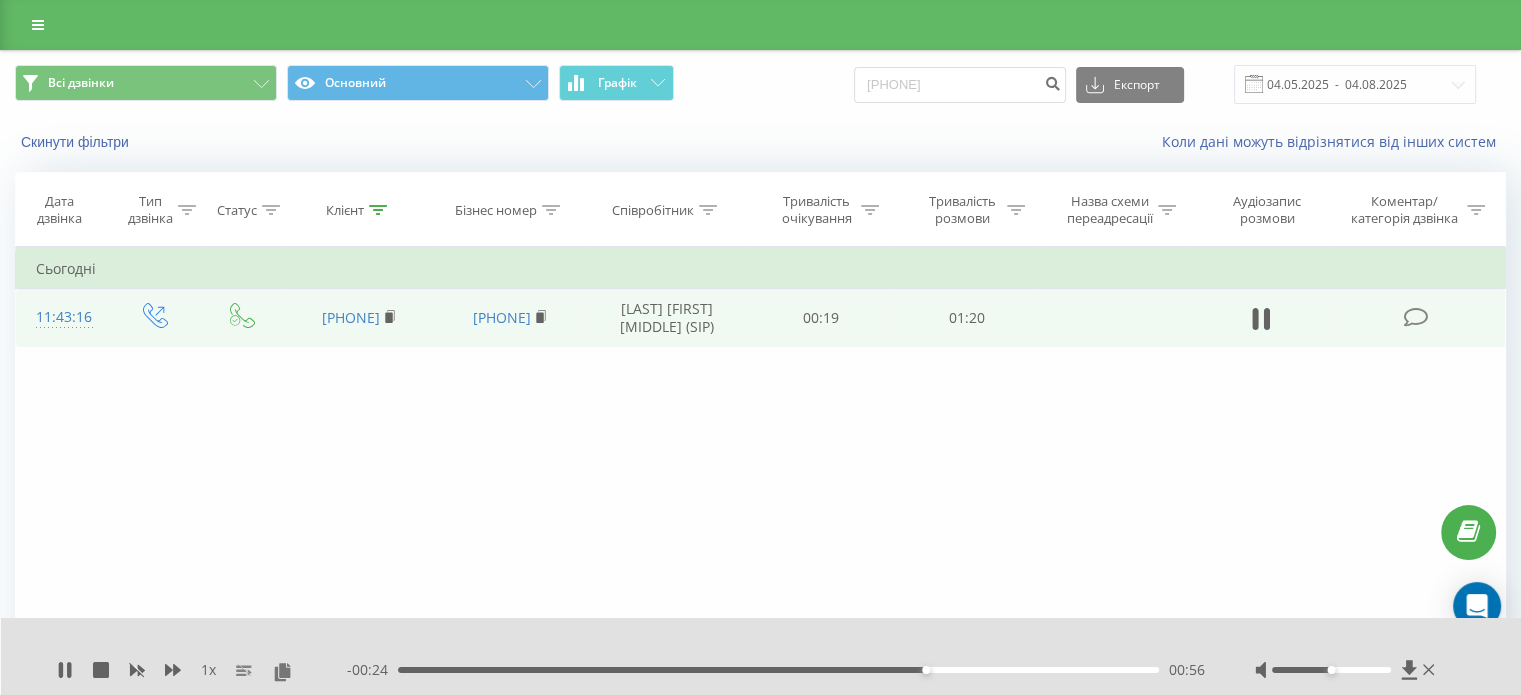click on "- 00:24 00:56   00:56" at bounding box center (776, 670) 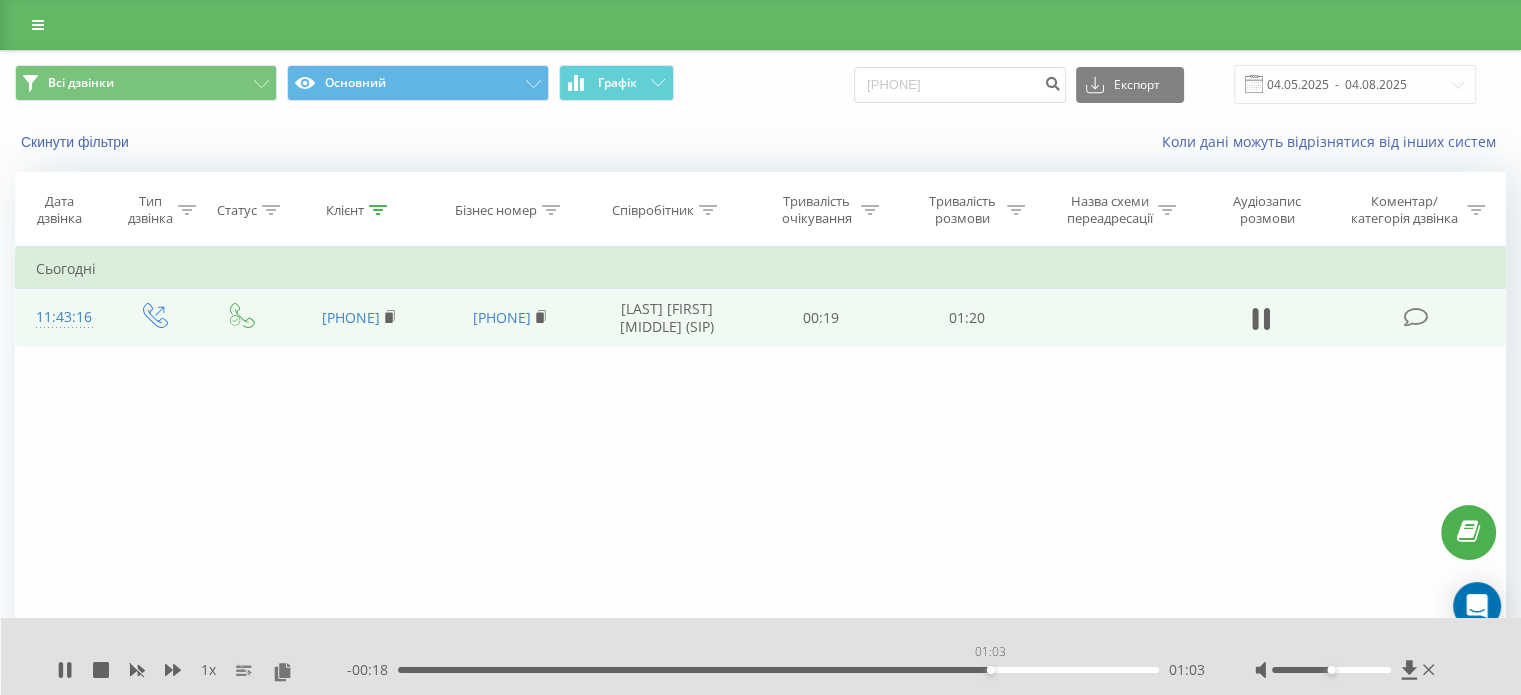 click on "01:03" at bounding box center [778, 670] 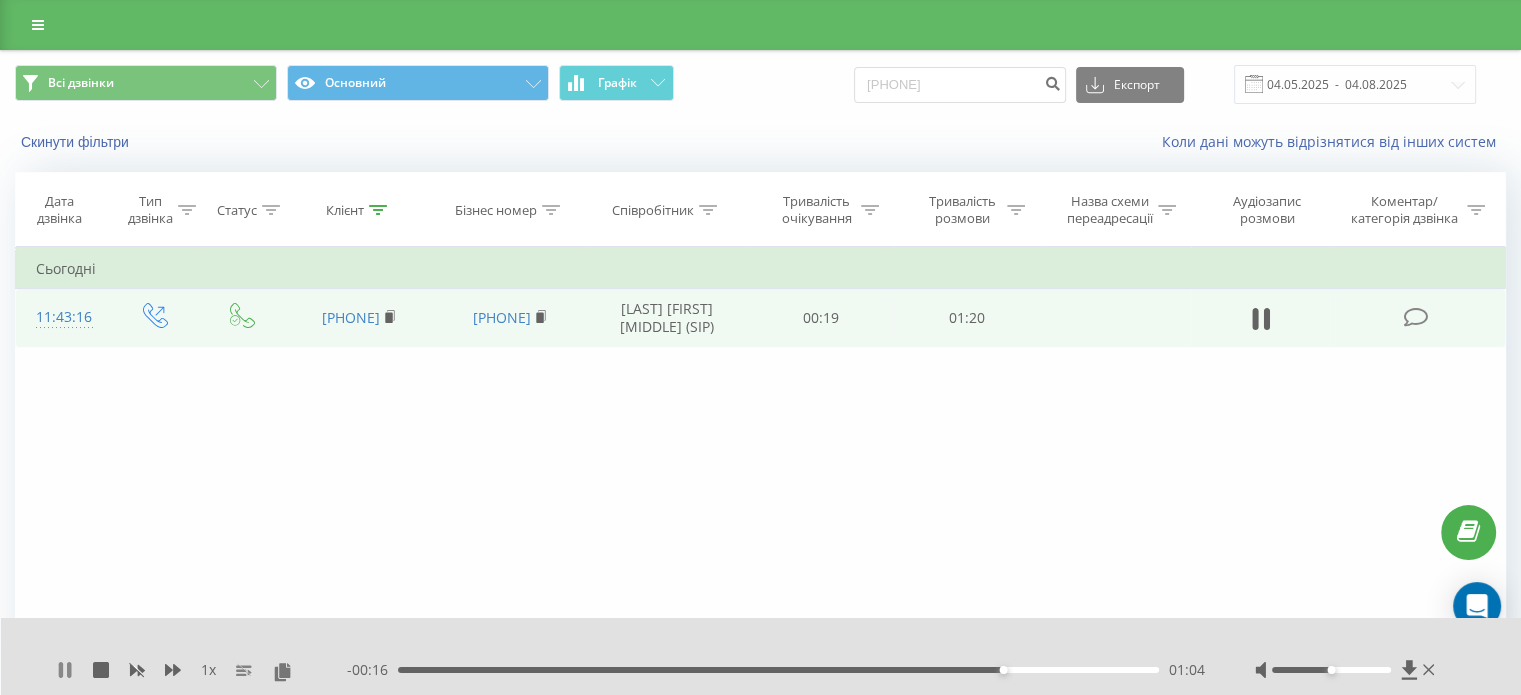click 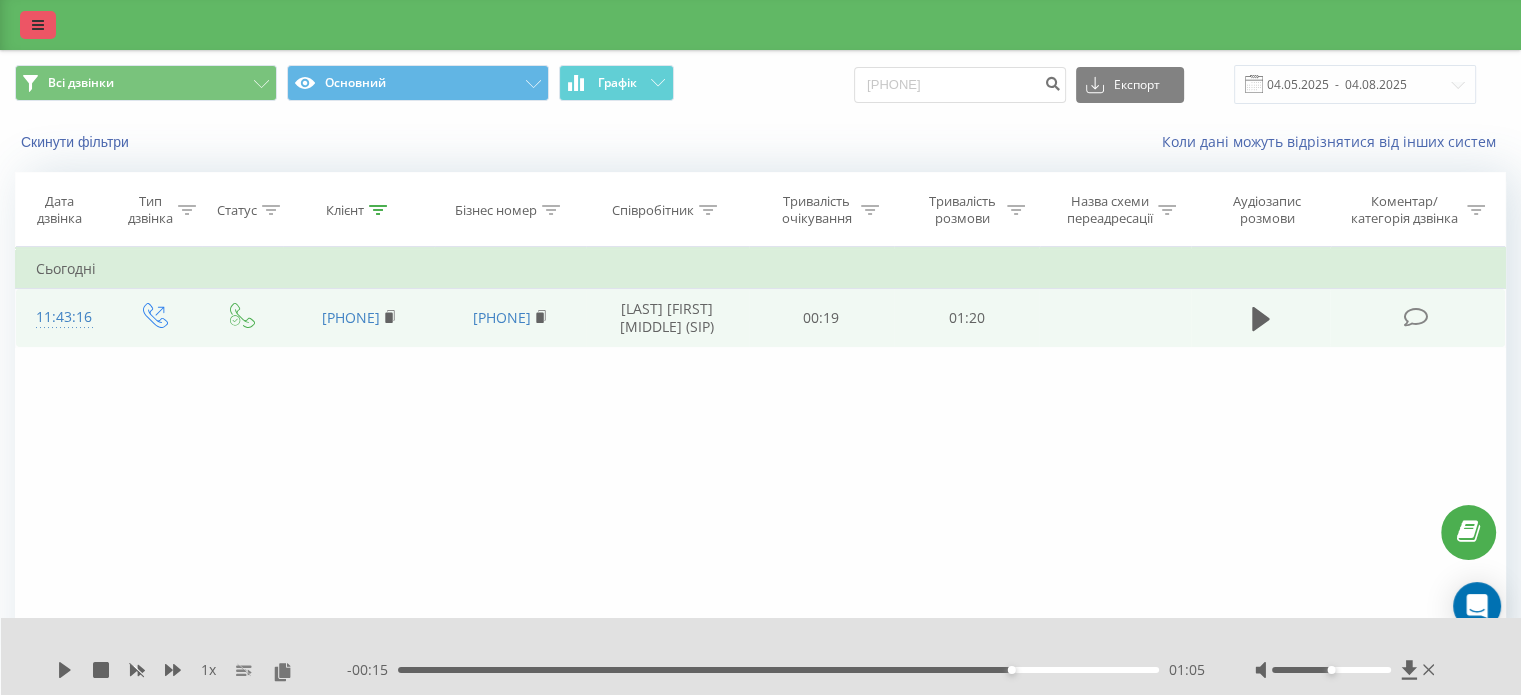 click at bounding box center [38, 25] 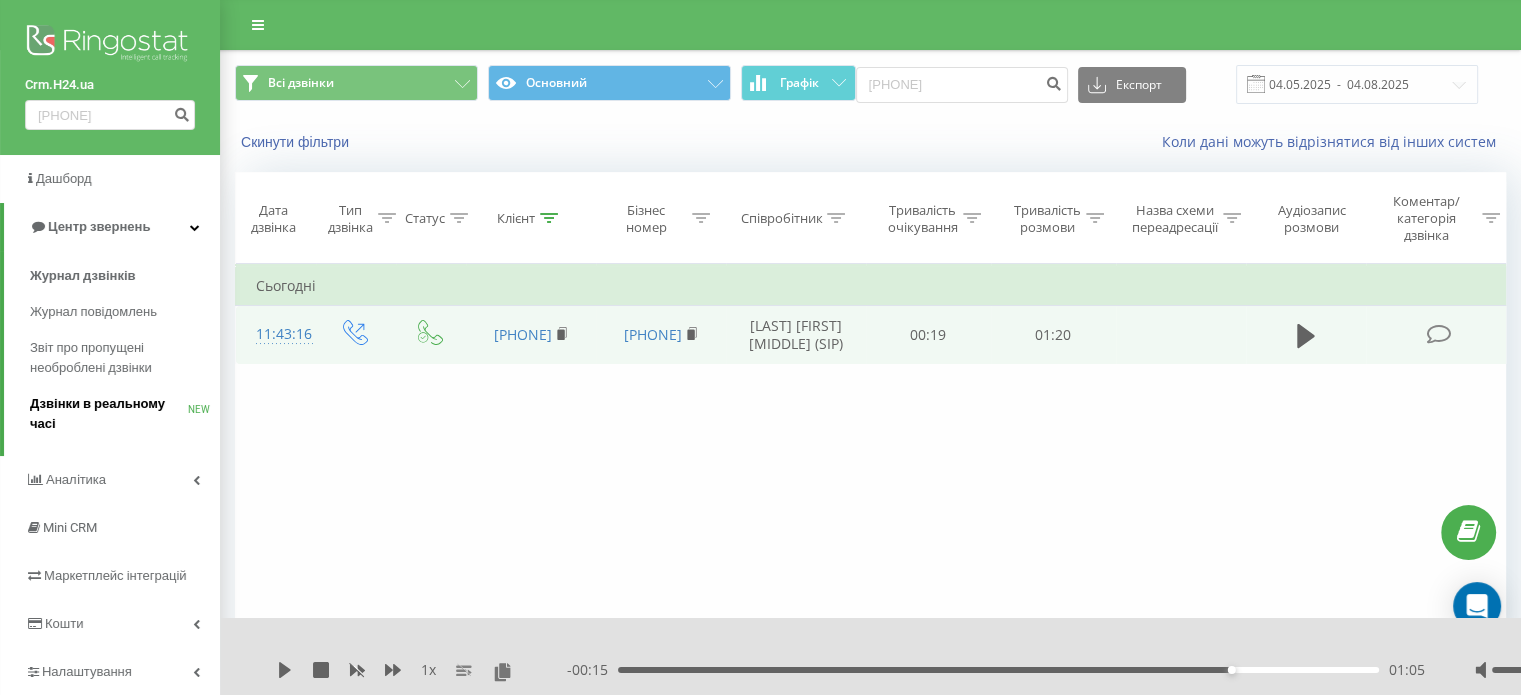 click on "Дзвінки в реальному часі" at bounding box center (109, 414) 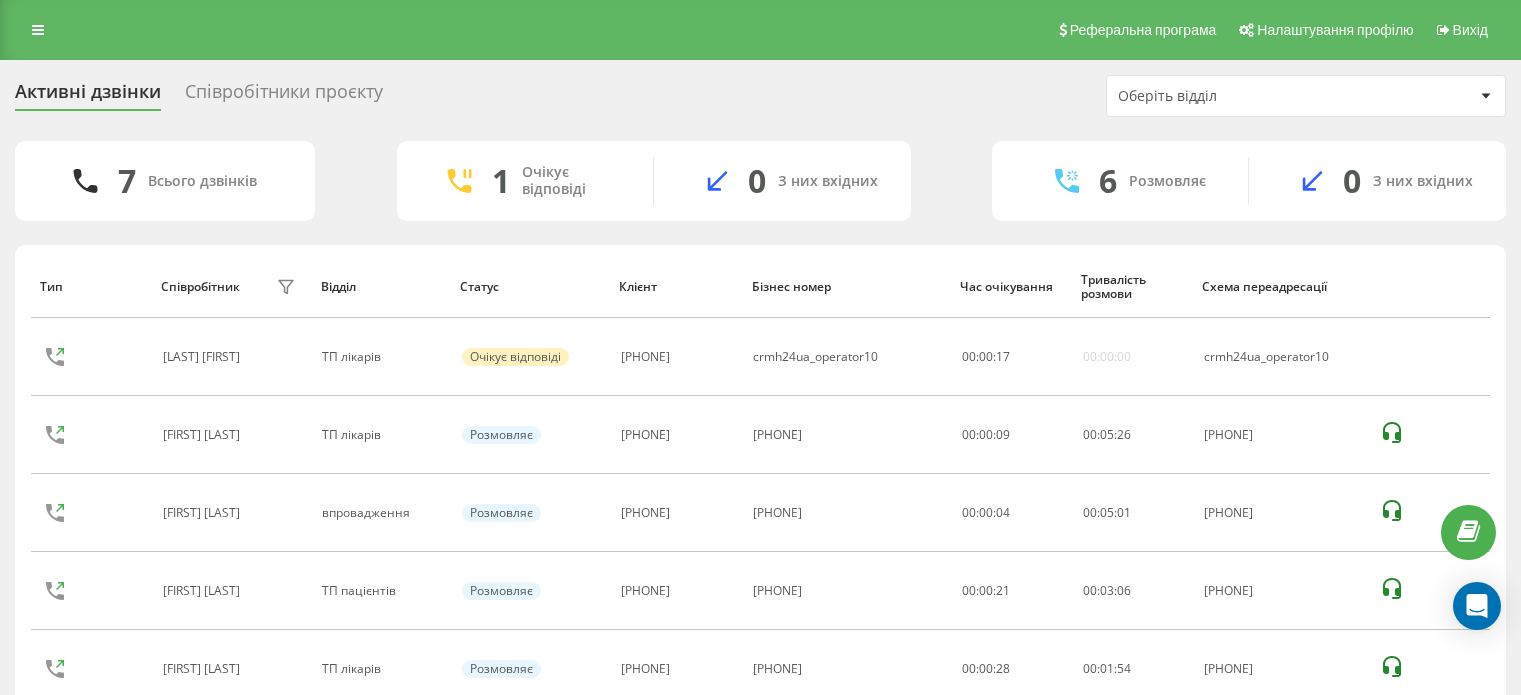 scroll, scrollTop: 0, scrollLeft: 0, axis: both 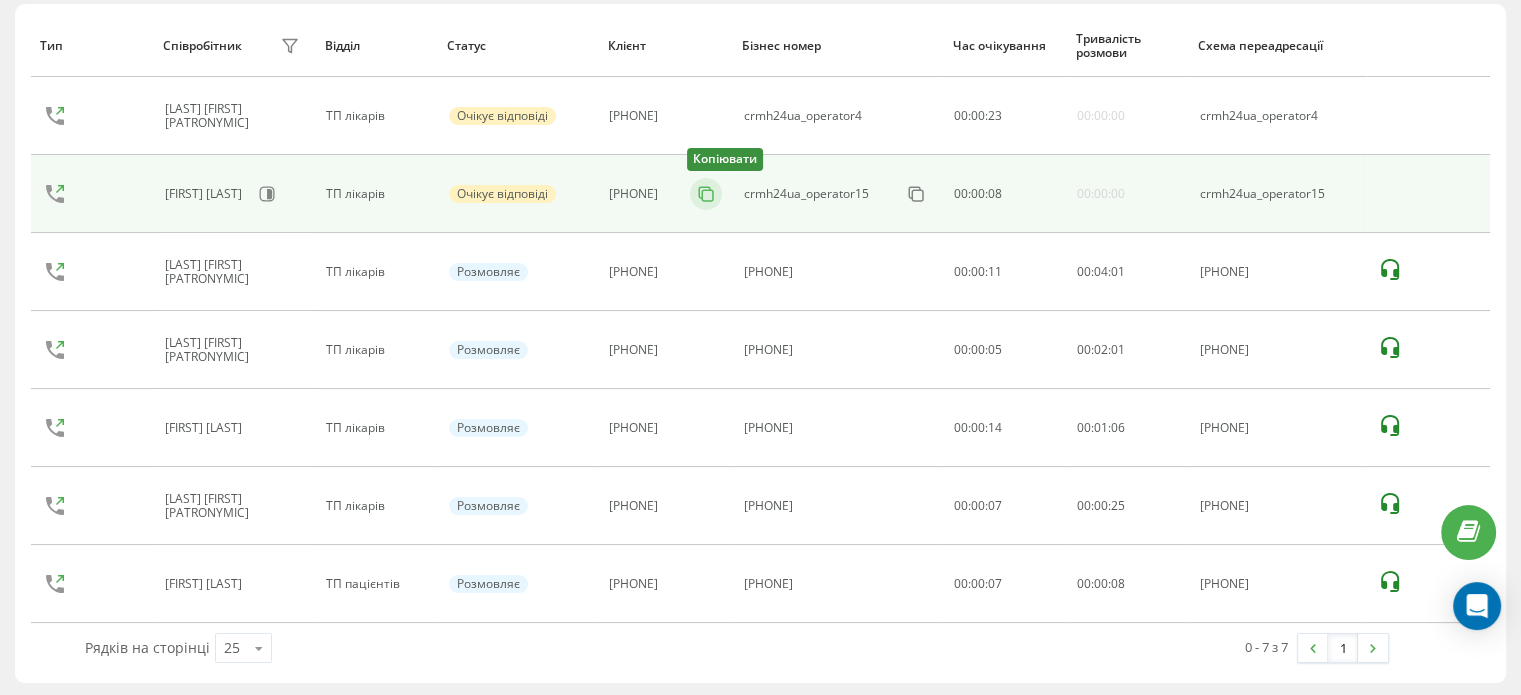 click 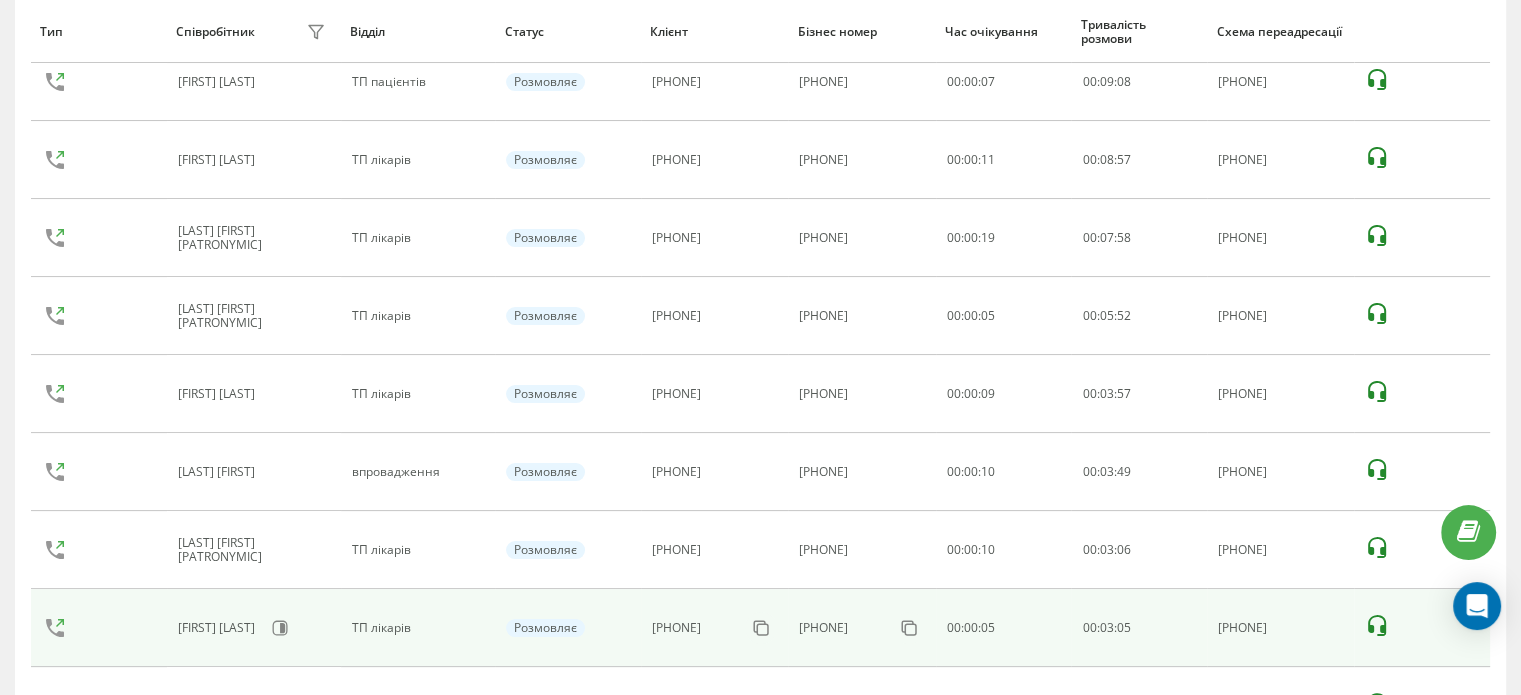 scroll, scrollTop: 175, scrollLeft: 0, axis: vertical 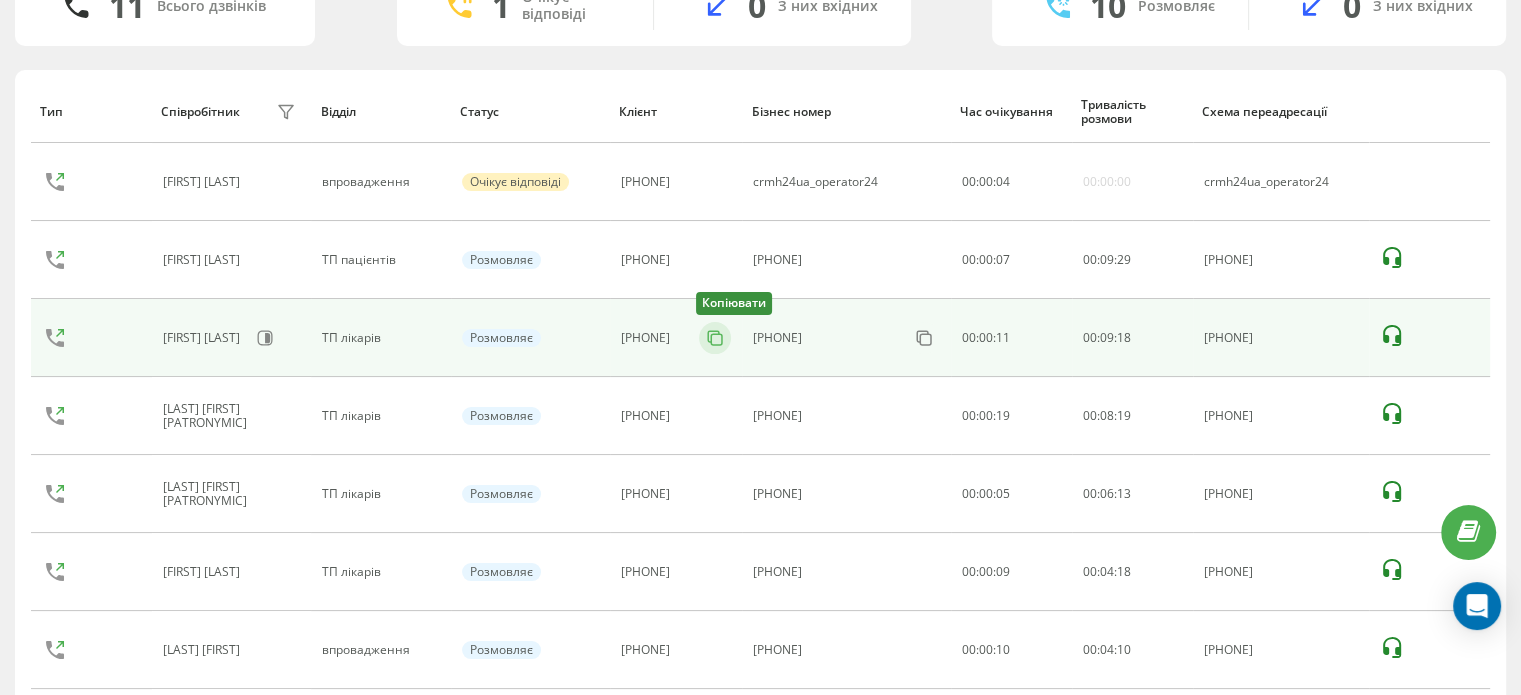 click 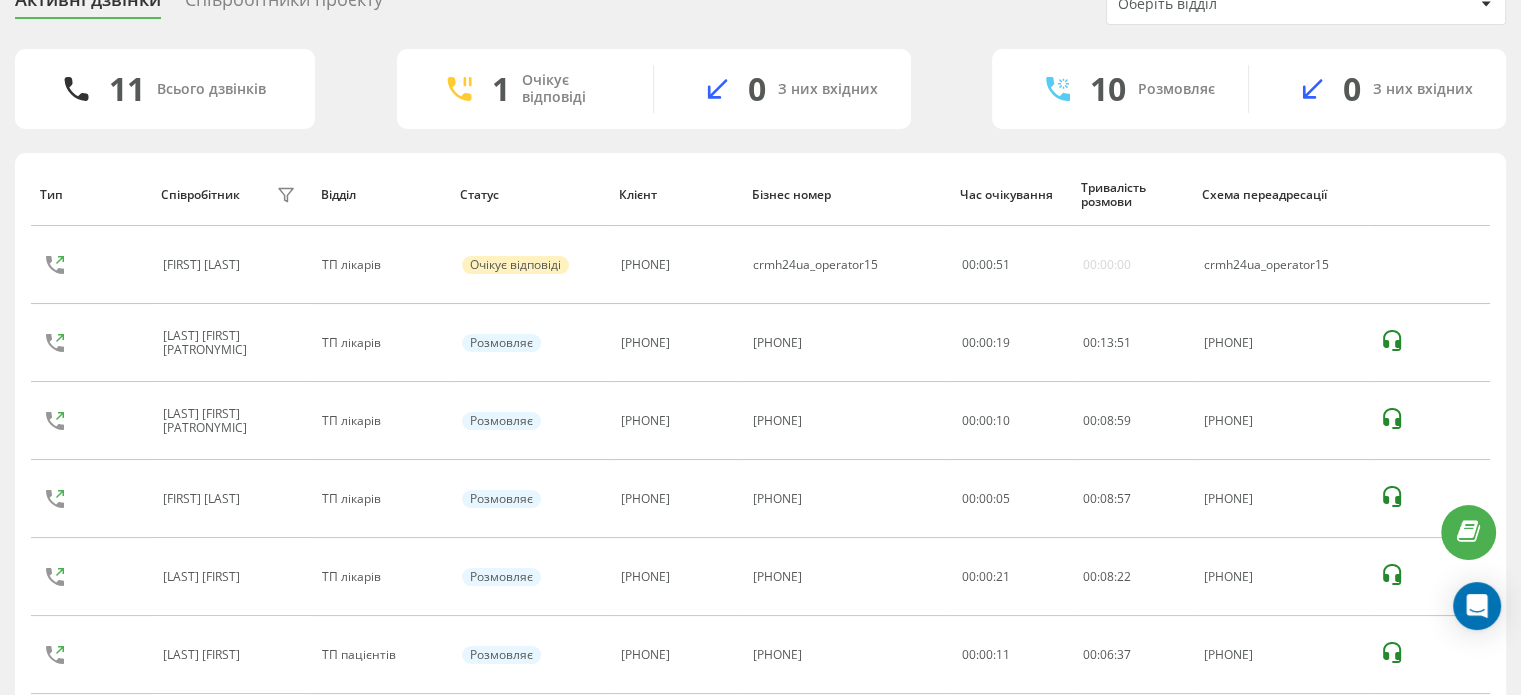 scroll, scrollTop: 0, scrollLeft: 0, axis: both 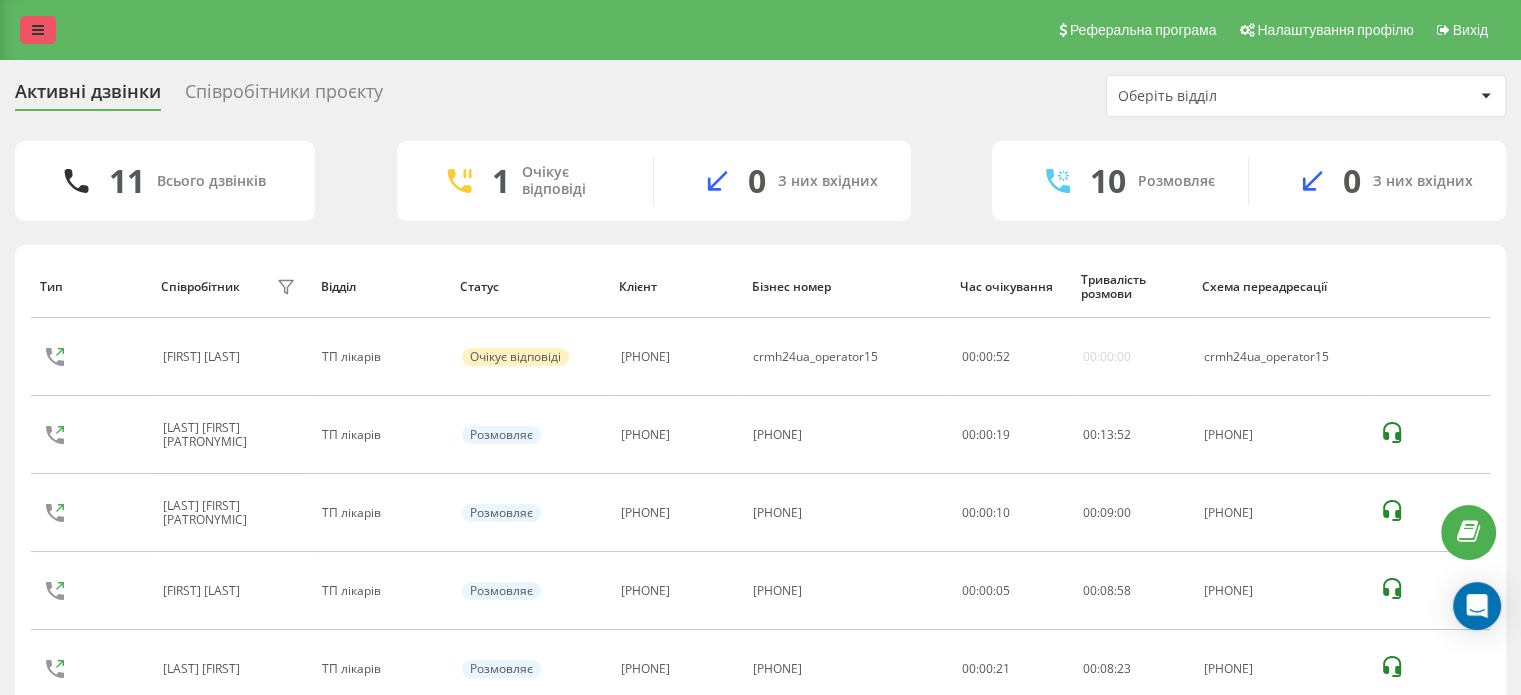 click at bounding box center [38, 30] 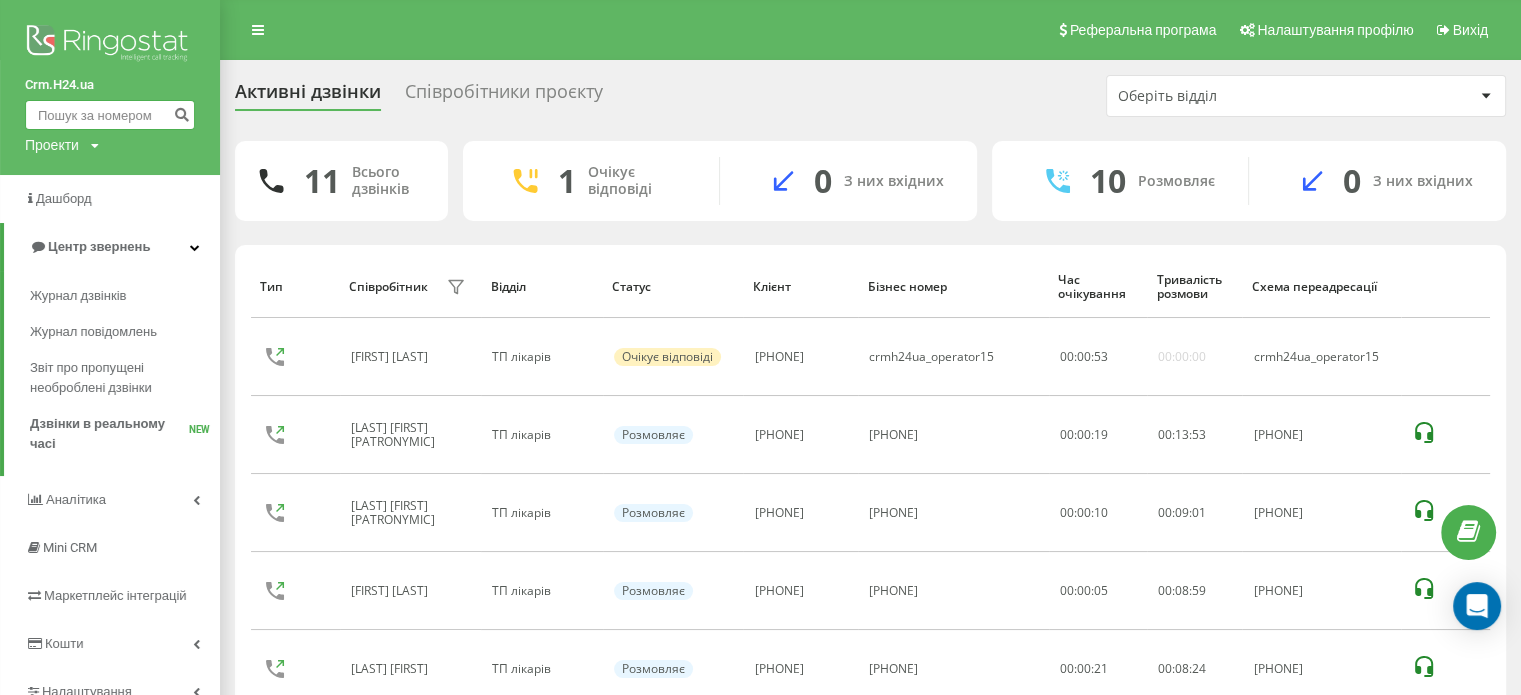 click at bounding box center (110, 115) 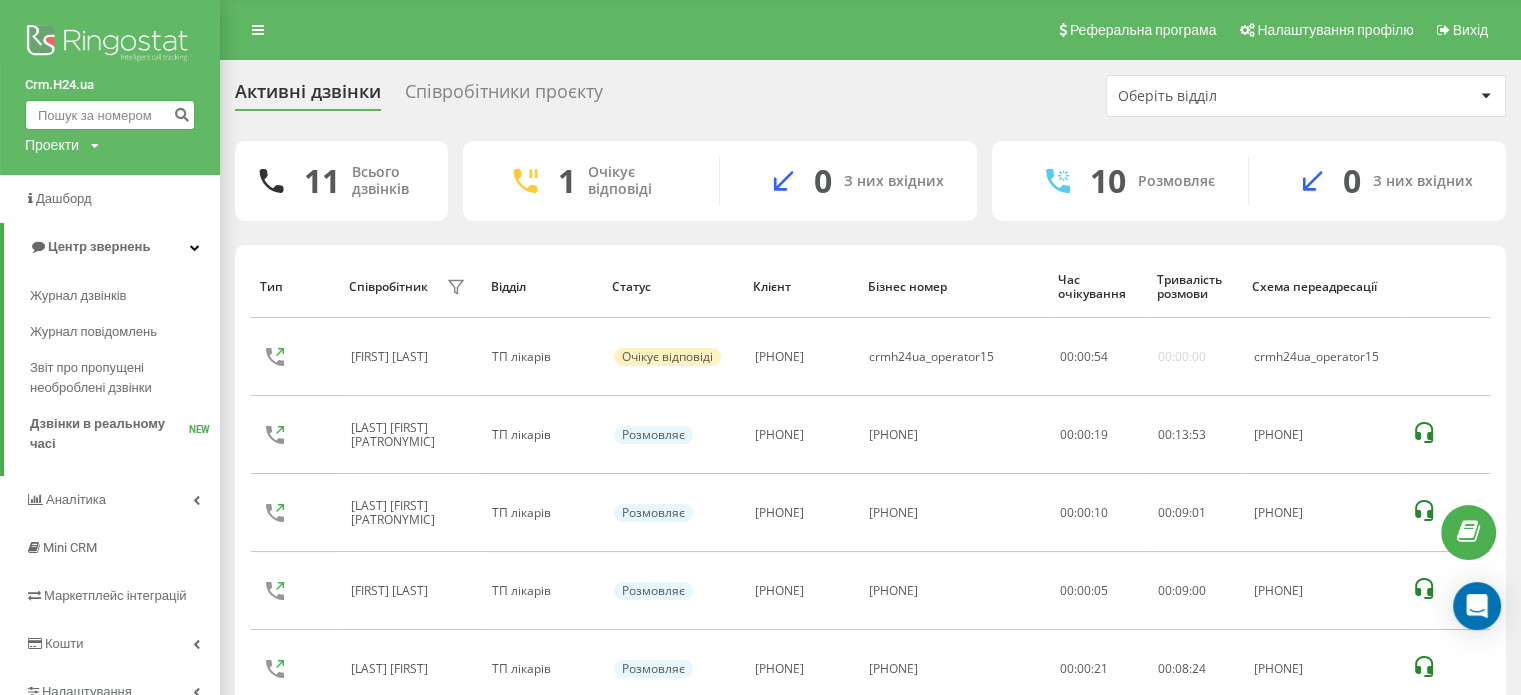paste on "[PHONE]" 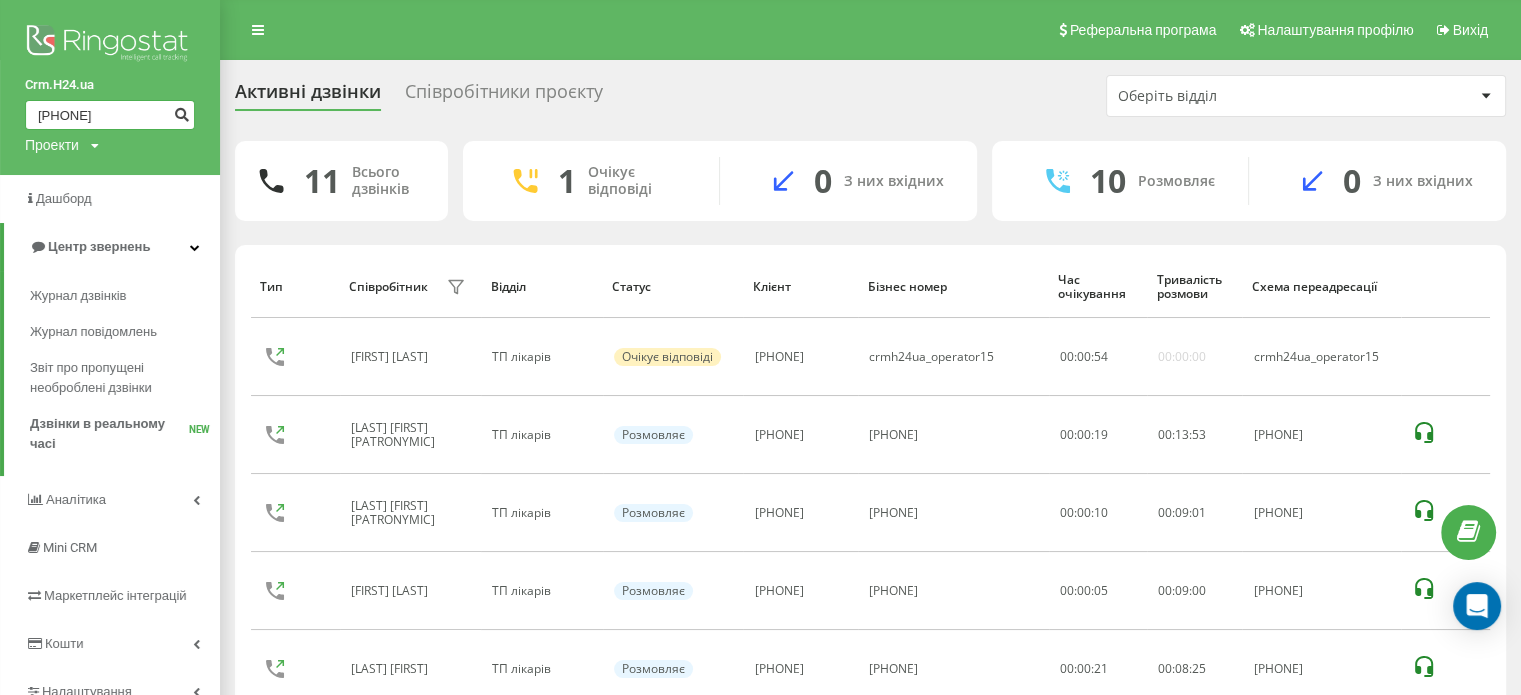 type on "[PHONE]" 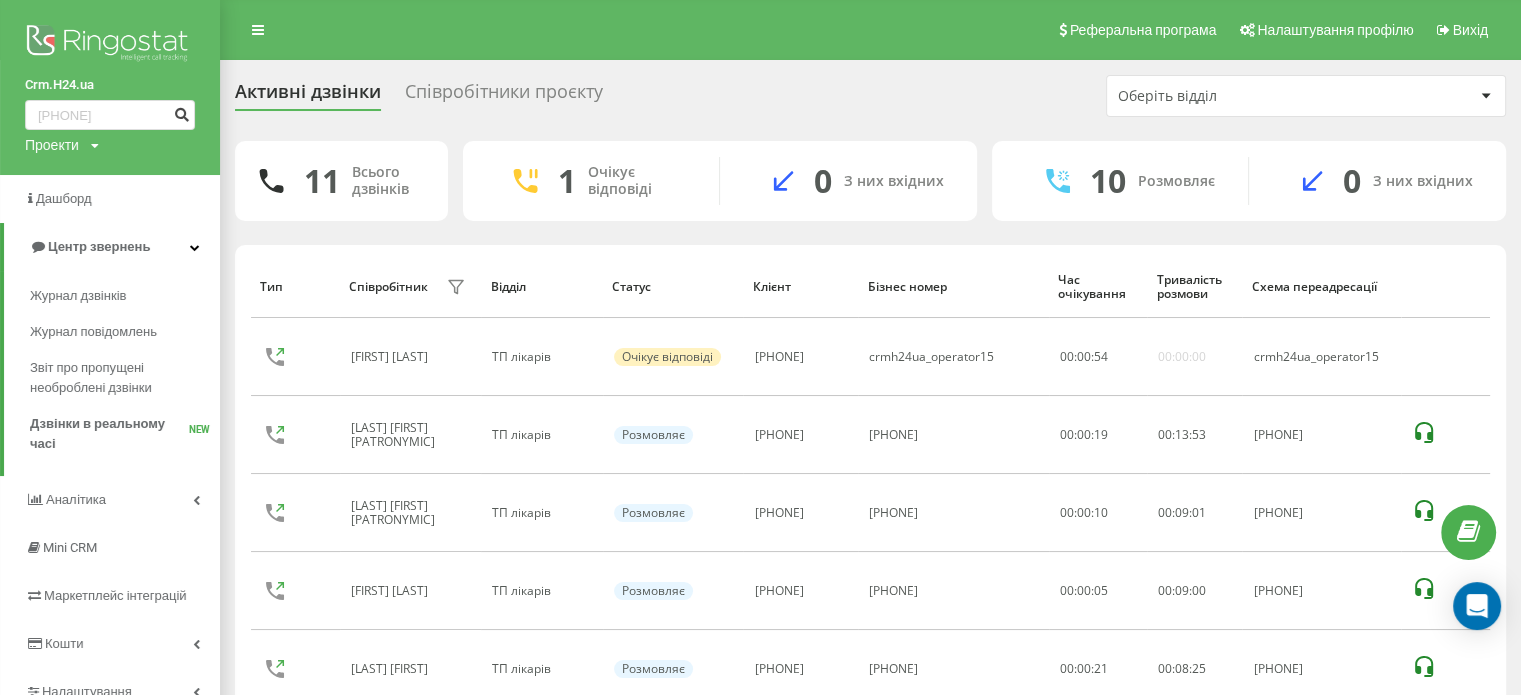 click at bounding box center (181, 112) 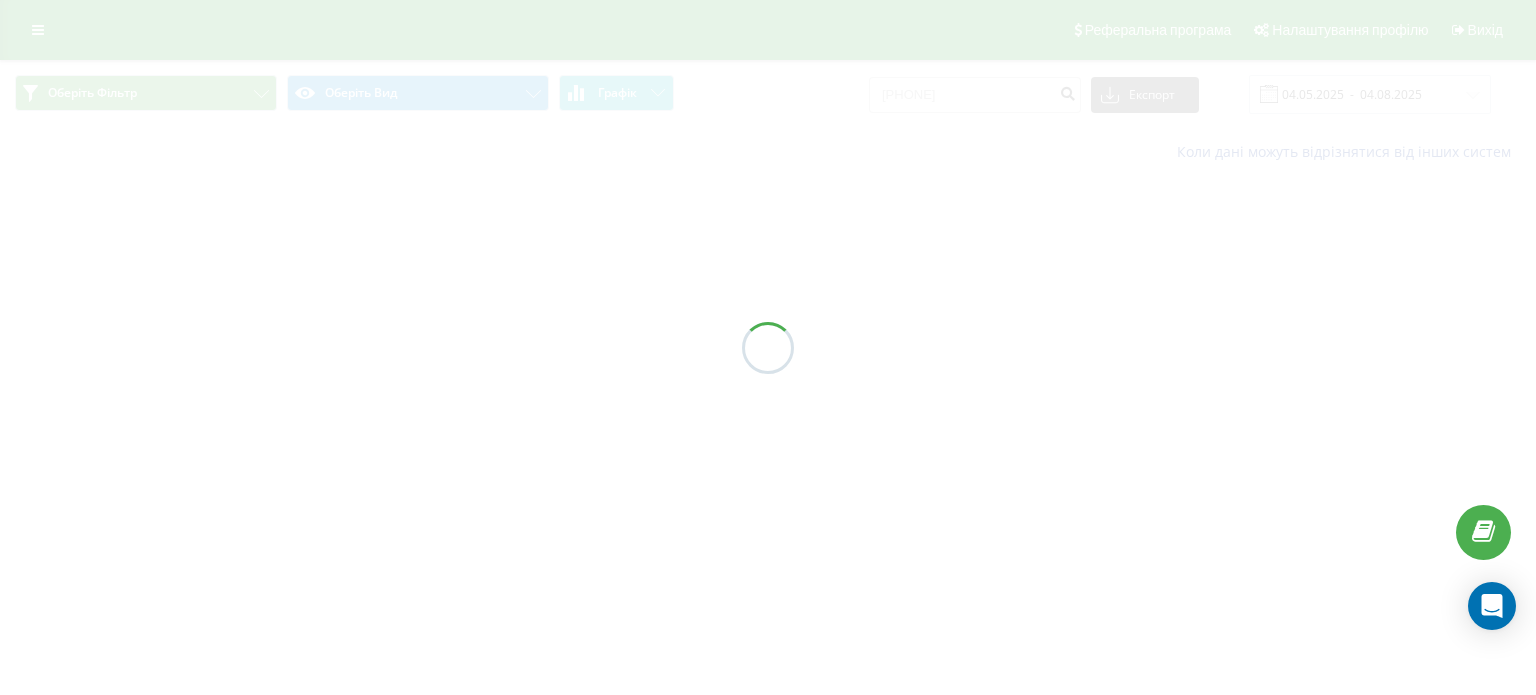scroll, scrollTop: 0, scrollLeft: 0, axis: both 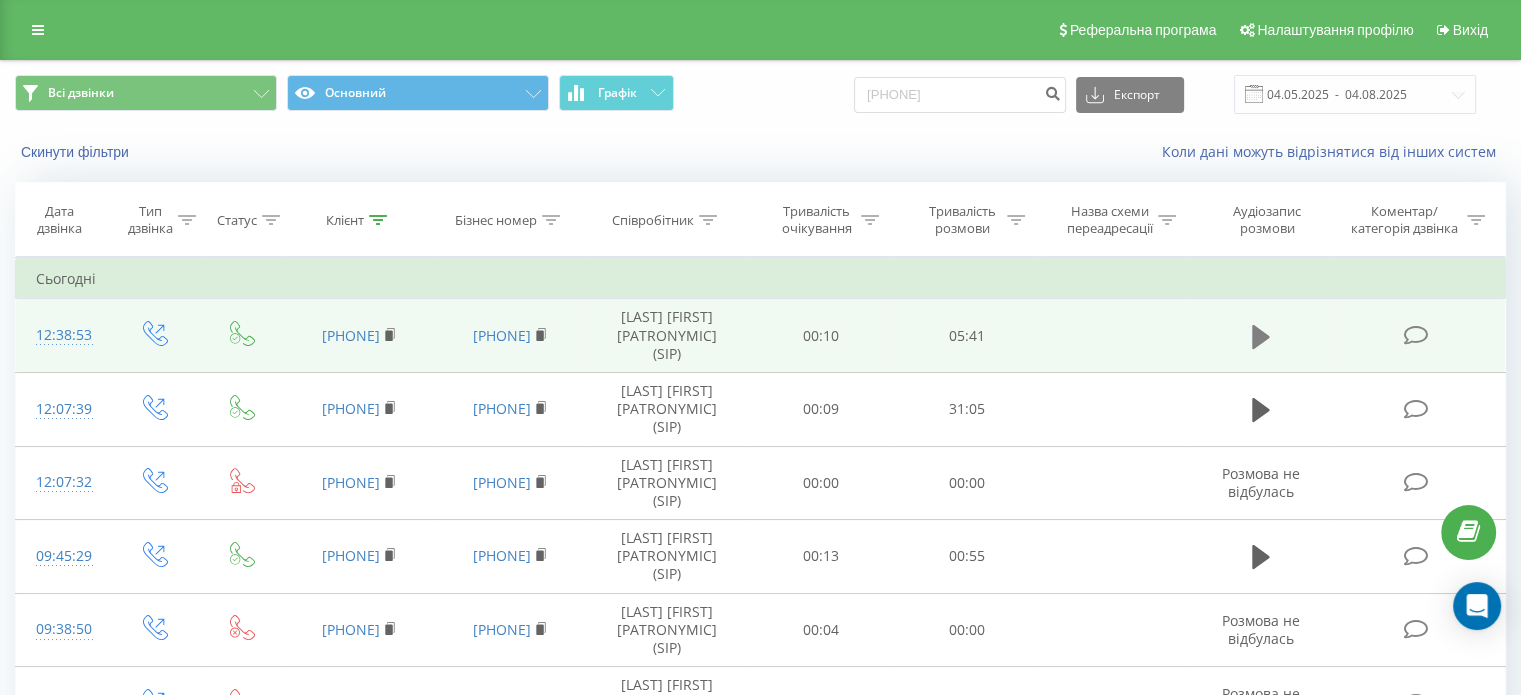 click 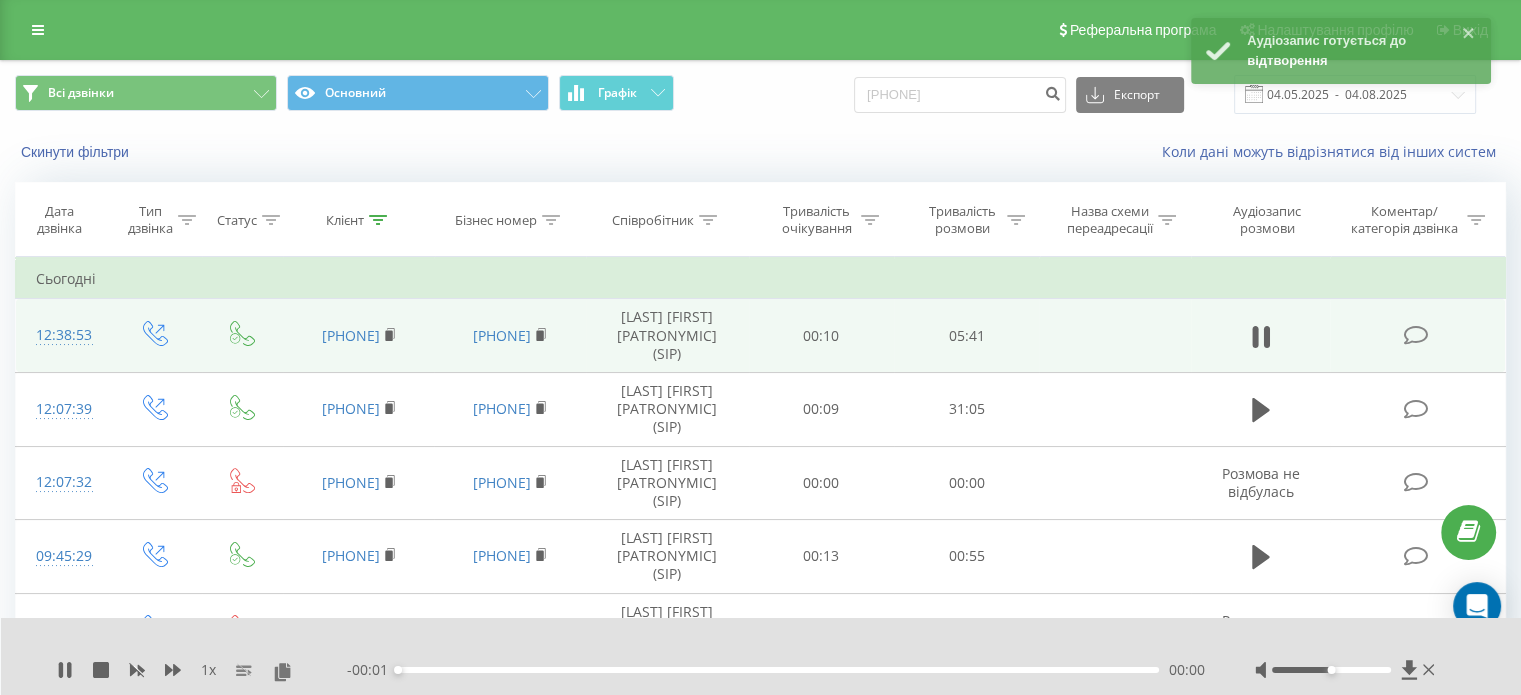 click on "00:00" at bounding box center (778, 670) 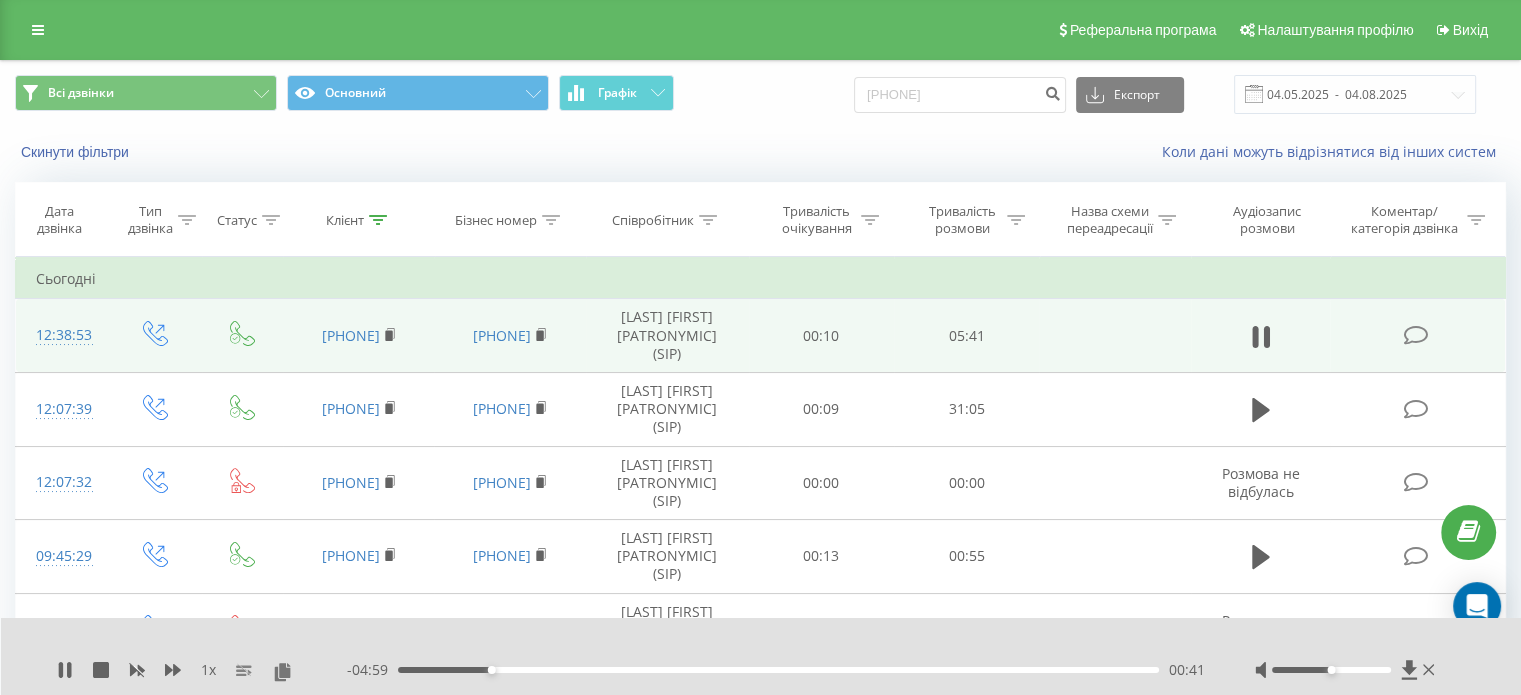 click on "00:41" at bounding box center (778, 670) 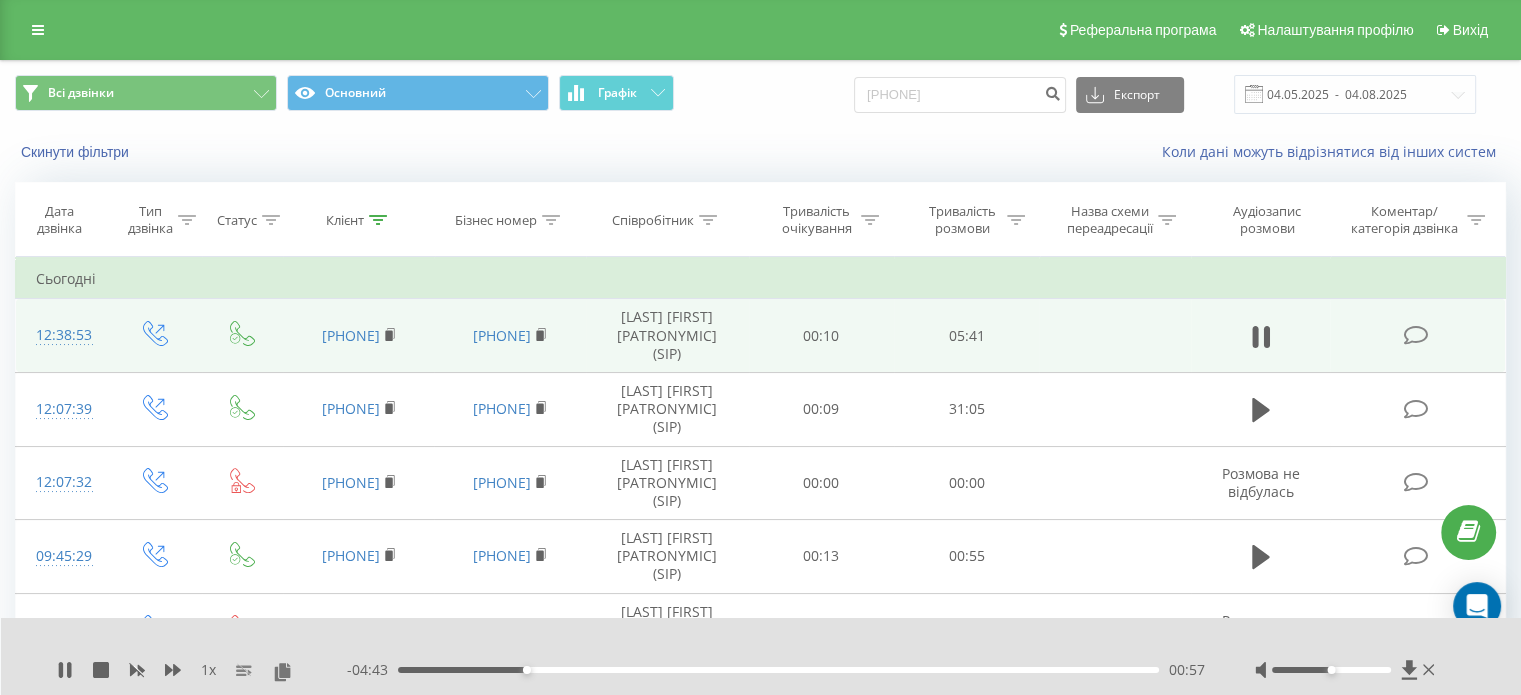 click on "00:57" at bounding box center [778, 670] 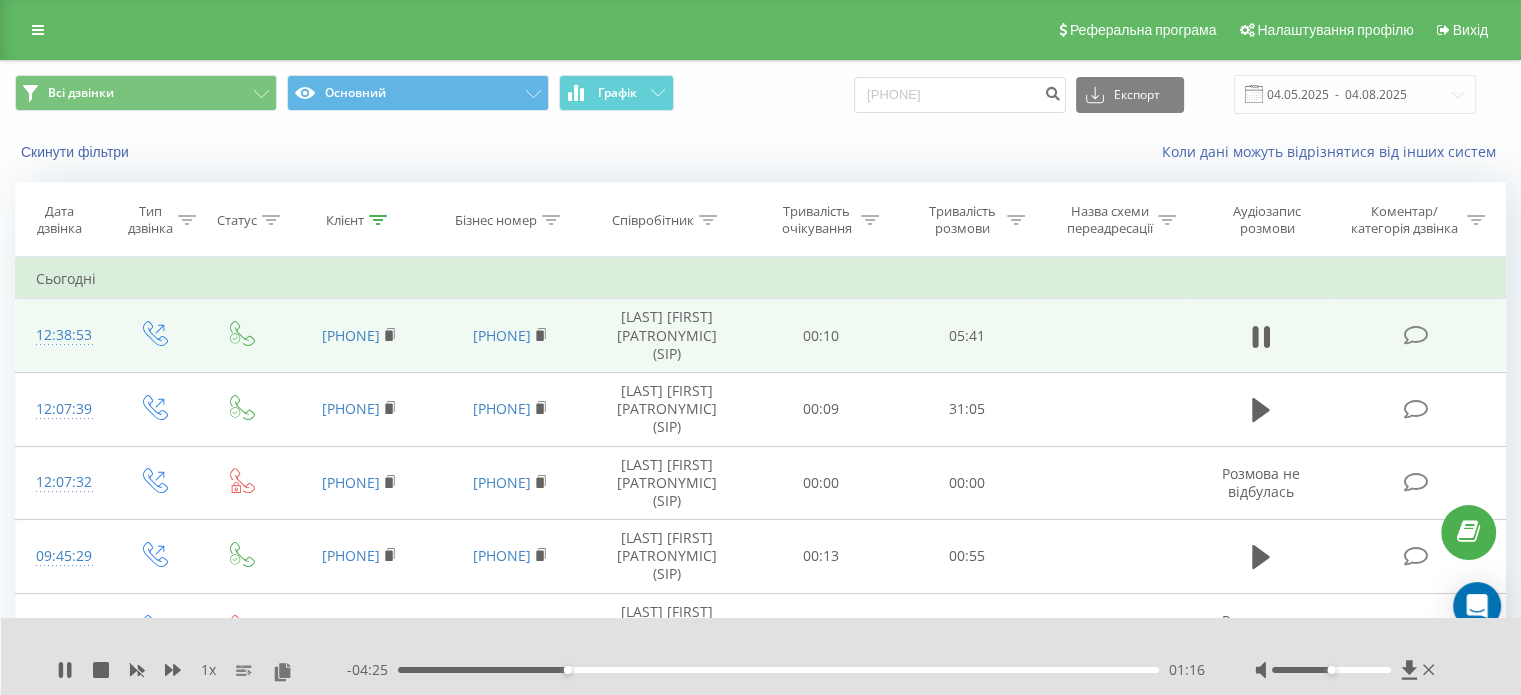click on "01:16" at bounding box center [778, 670] 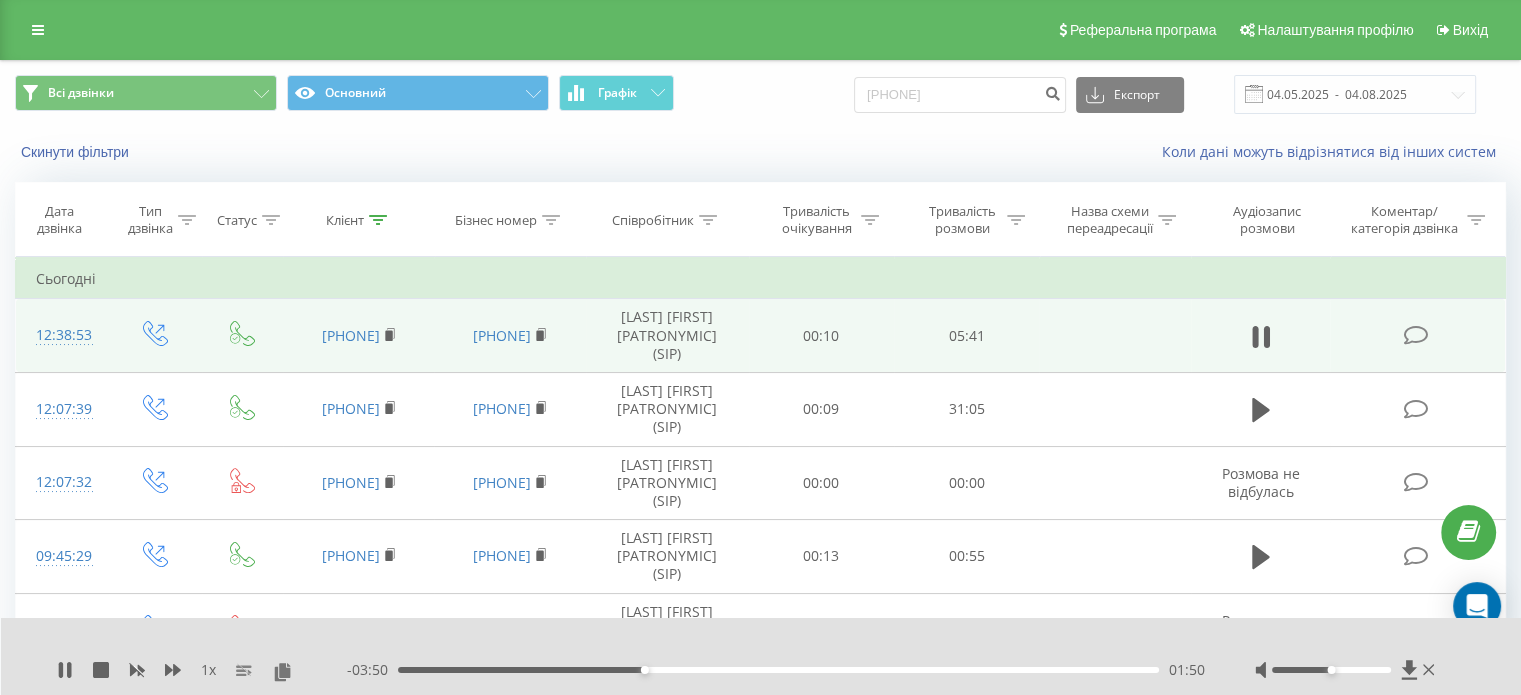 click on "01:50" at bounding box center (778, 670) 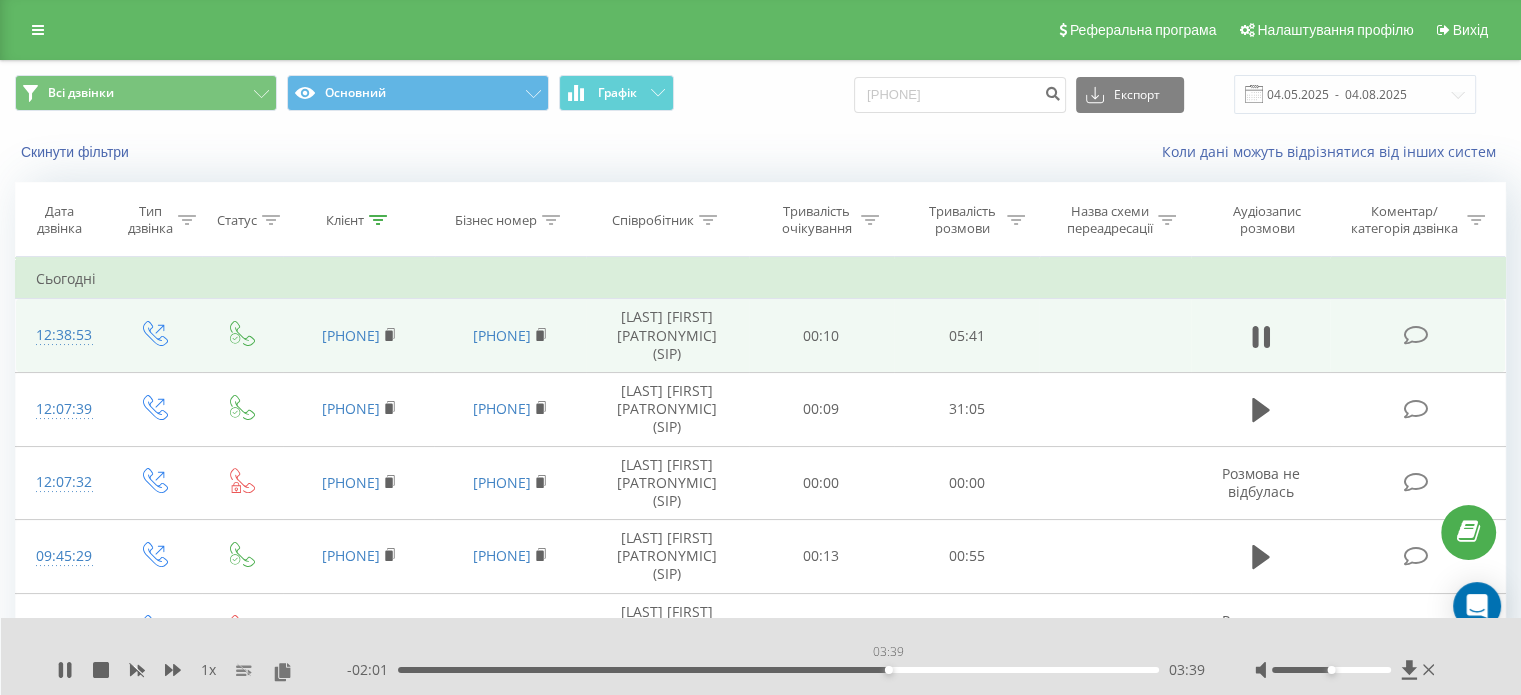 click on "03:39" at bounding box center [778, 670] 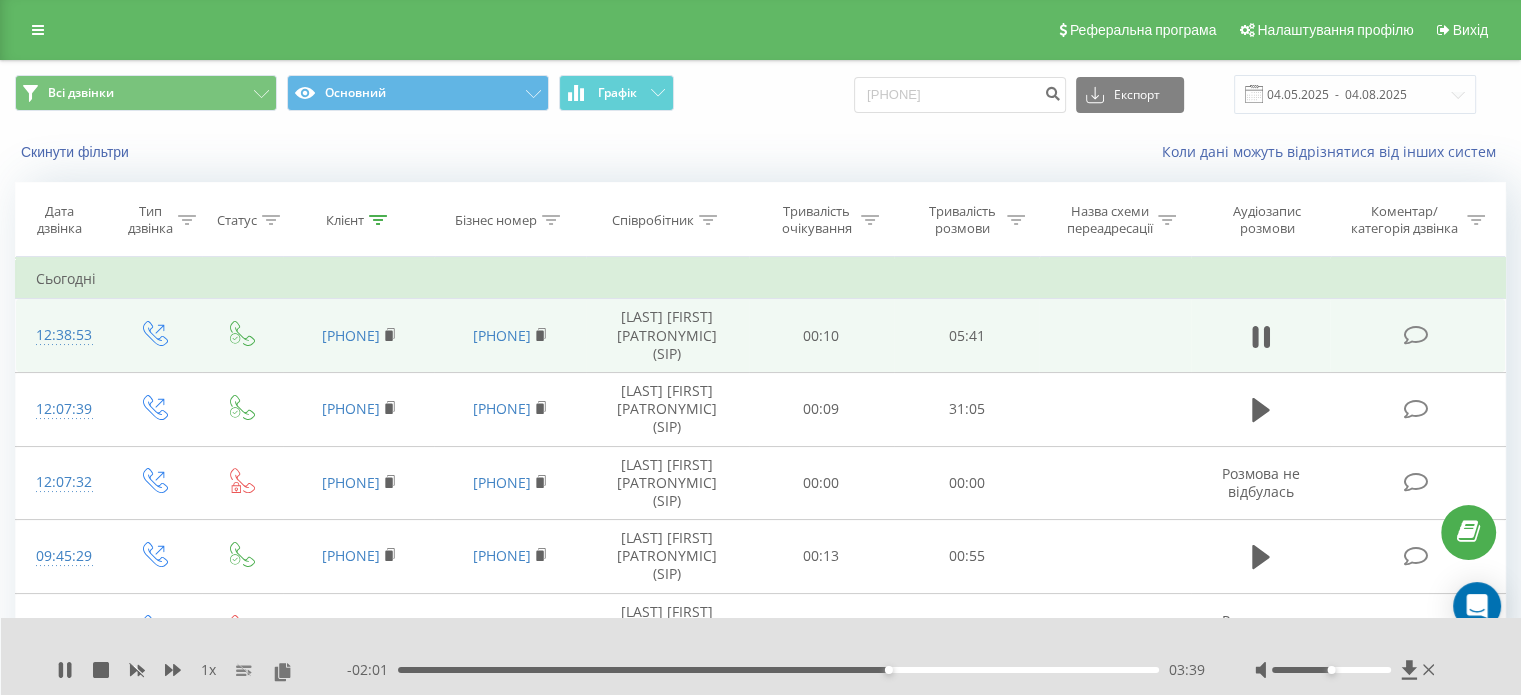 click on "03:39" at bounding box center [778, 670] 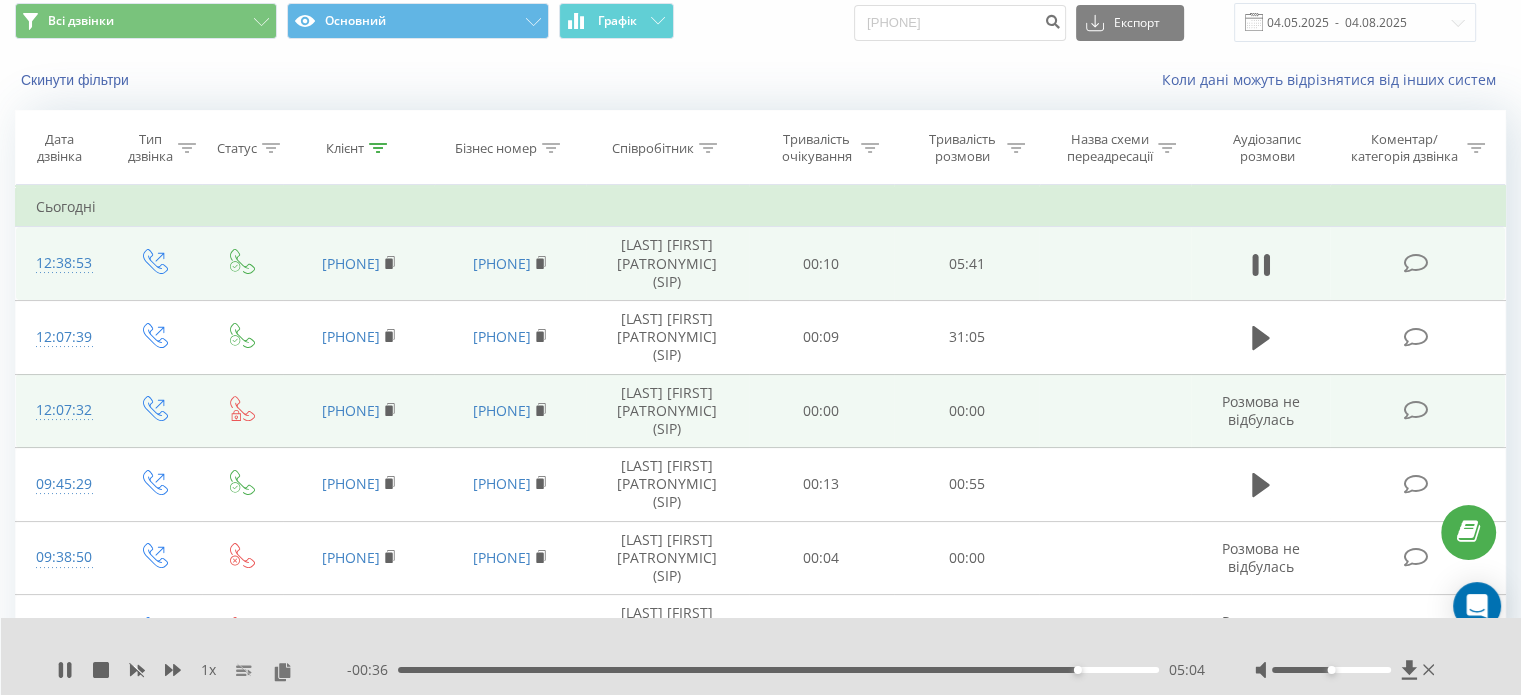 scroll, scrollTop: 100, scrollLeft: 0, axis: vertical 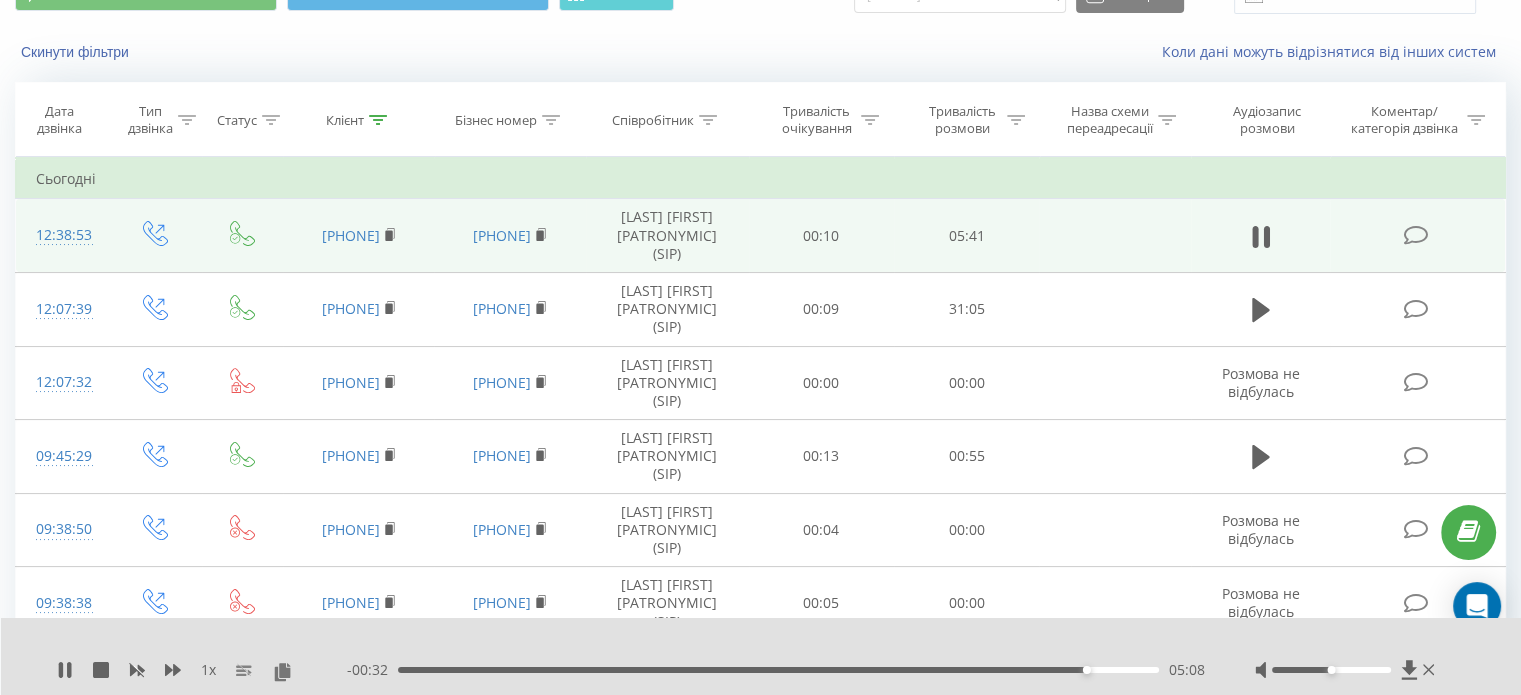 click on "05:08" at bounding box center [778, 670] 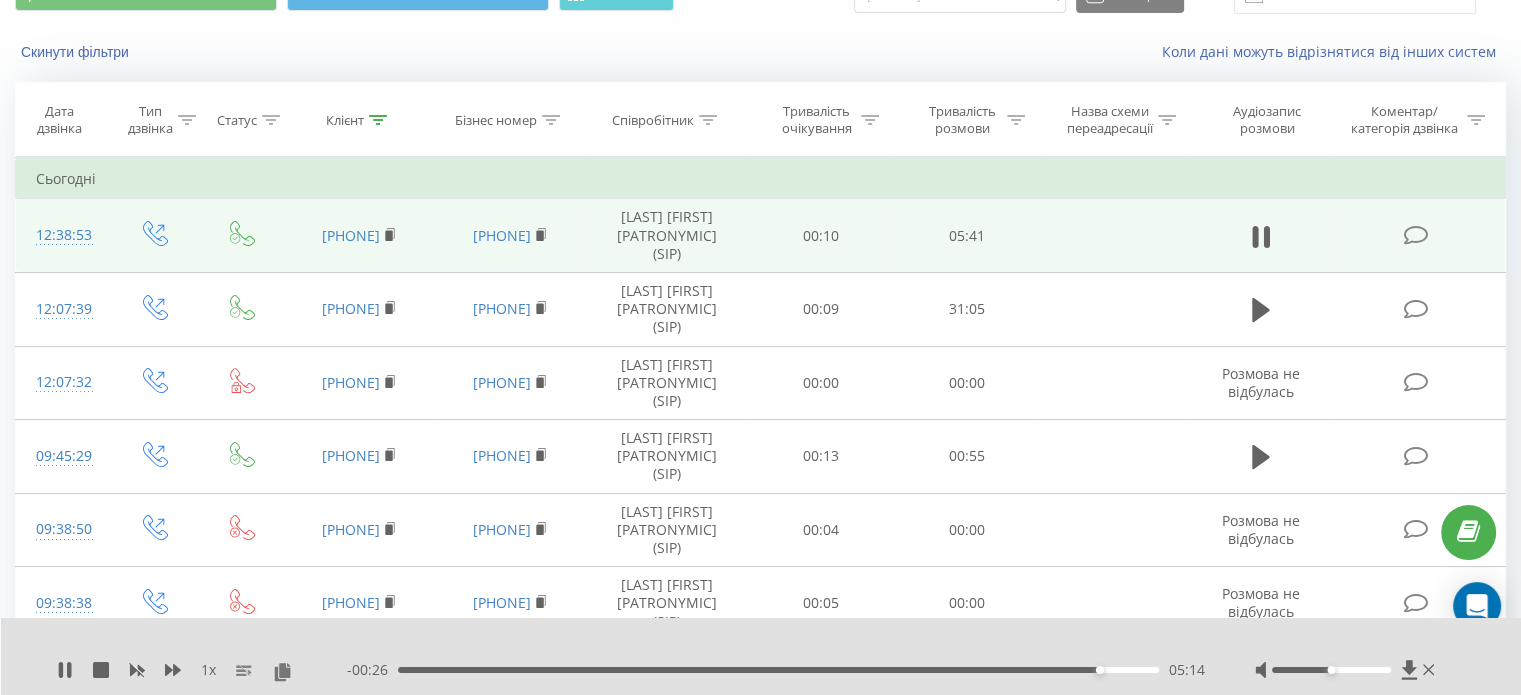 click on "05:14" at bounding box center [778, 670] 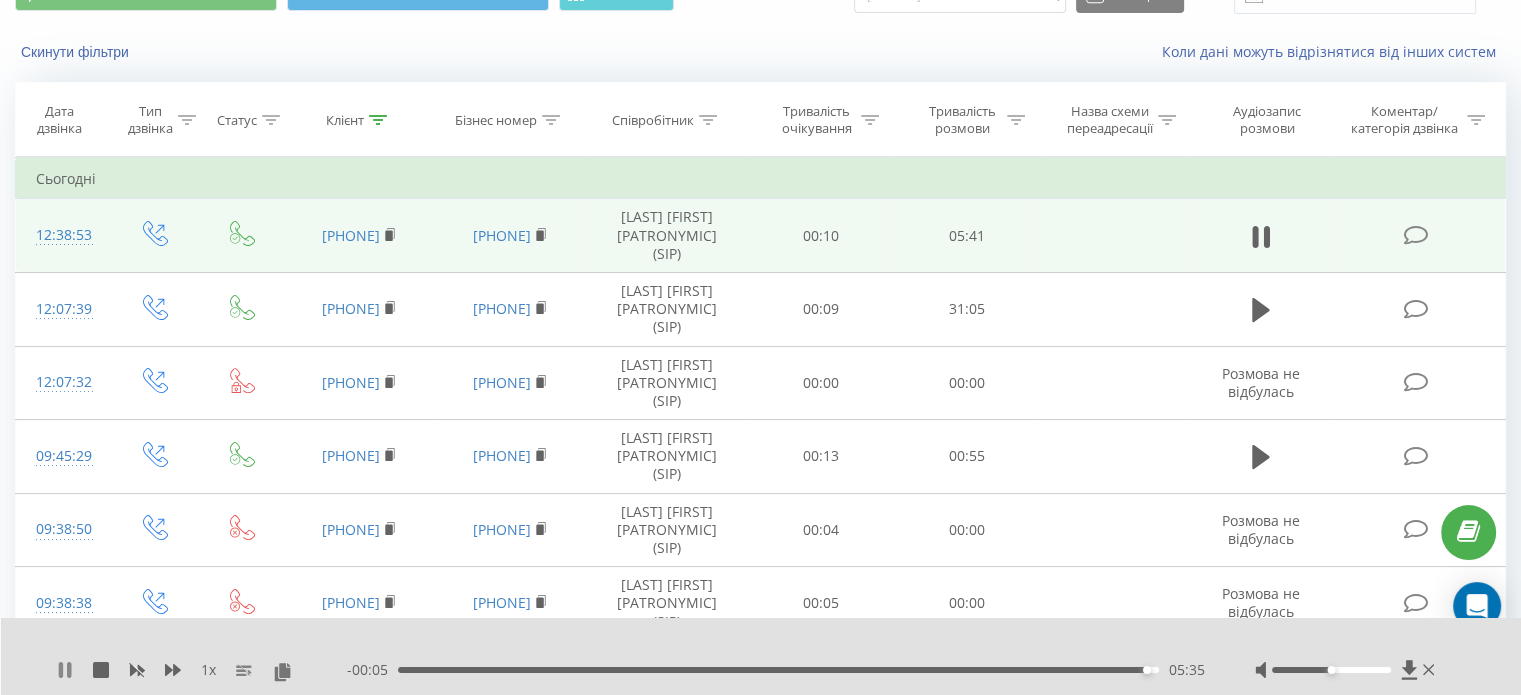click 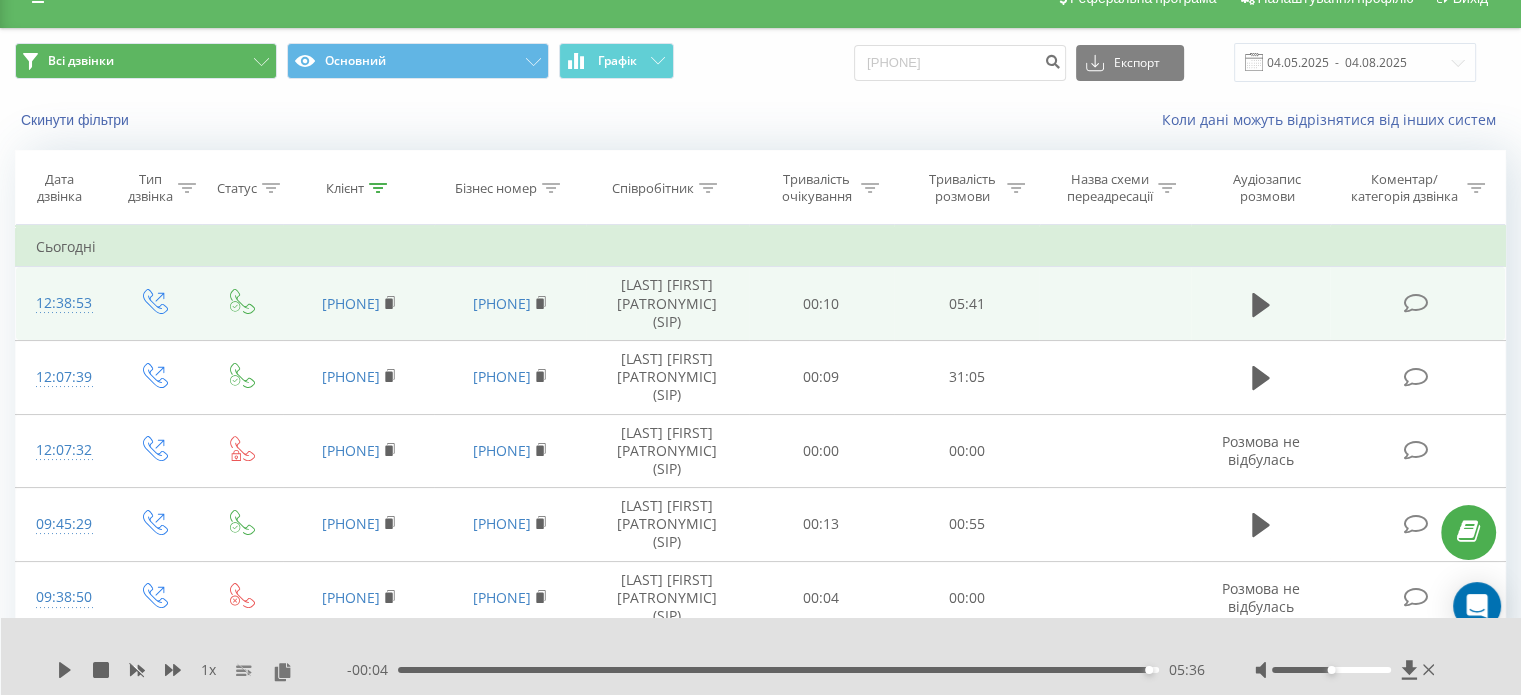 scroll, scrollTop: 0, scrollLeft: 0, axis: both 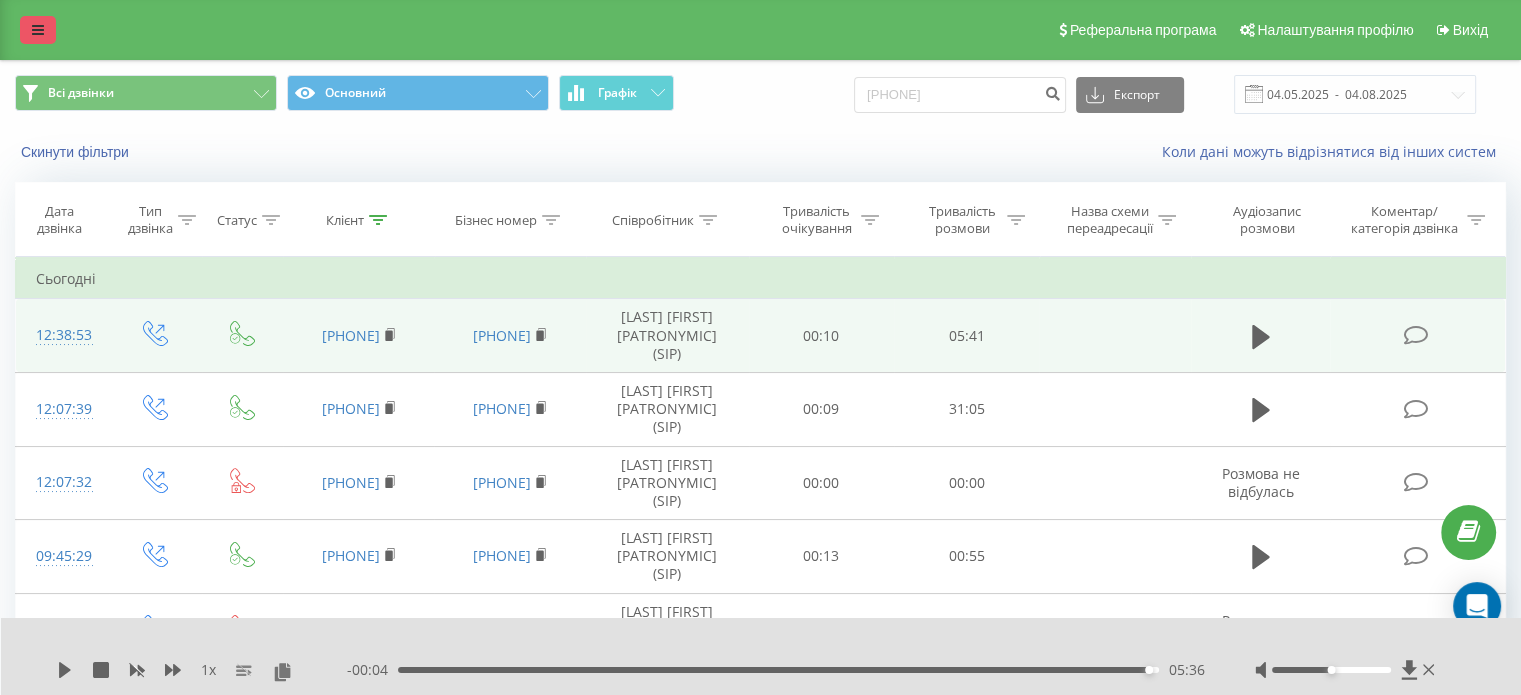 click at bounding box center [38, 30] 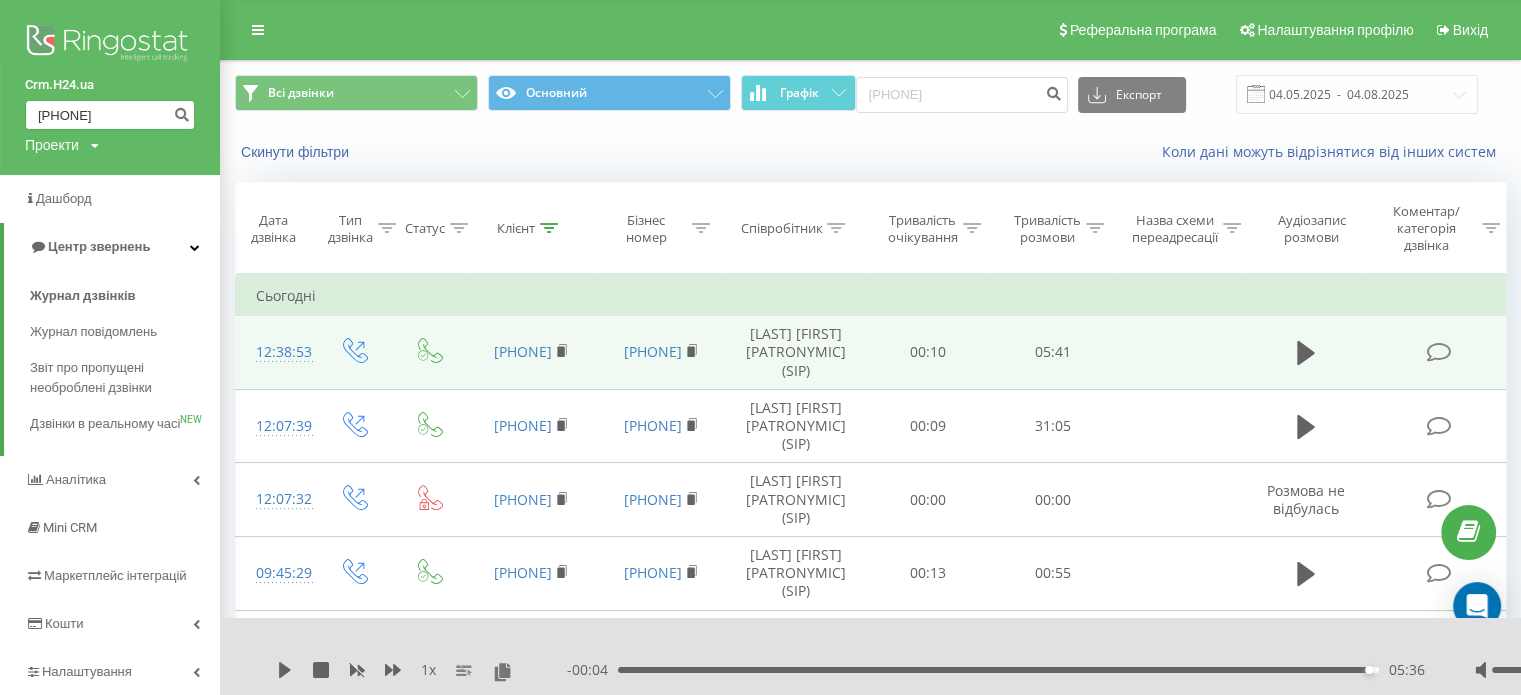 click on "[PHONE]" at bounding box center (110, 115) 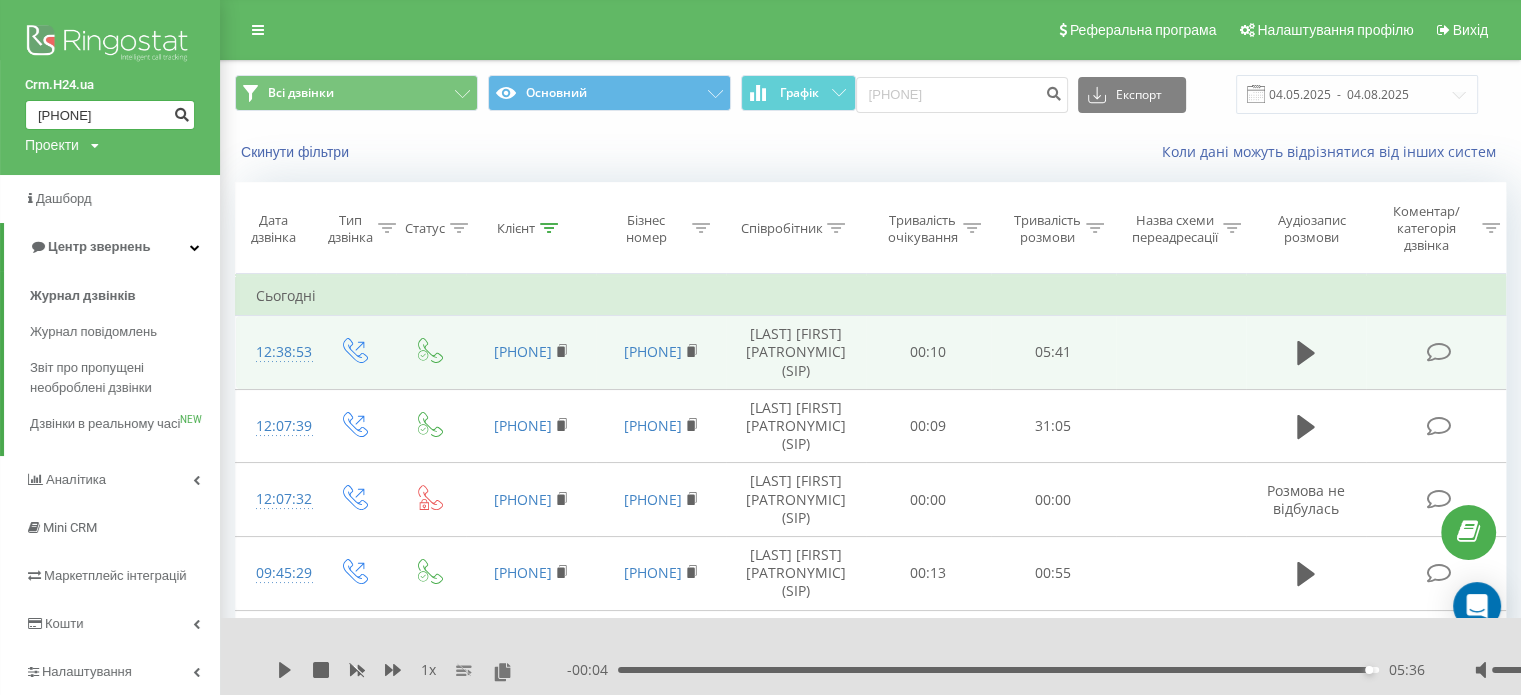 type on "380995059972" 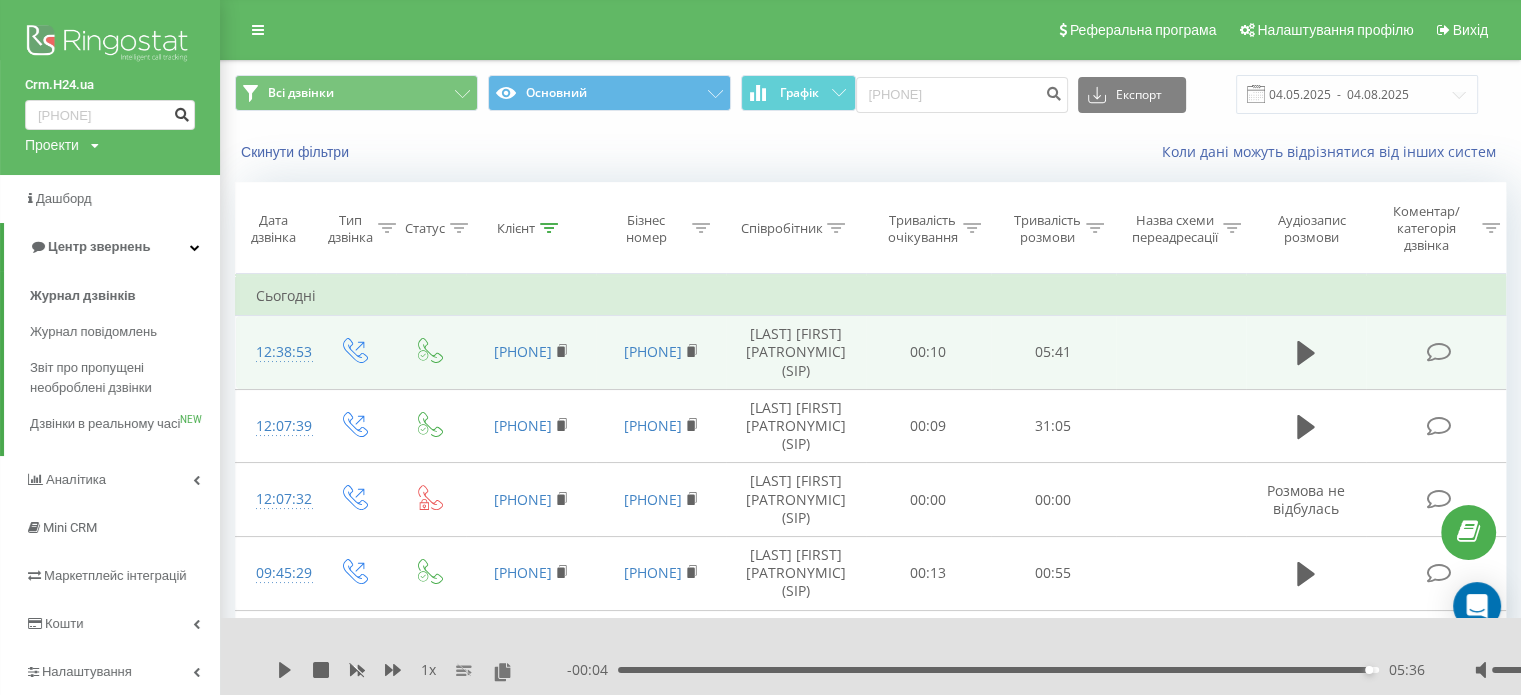 click at bounding box center [181, 112] 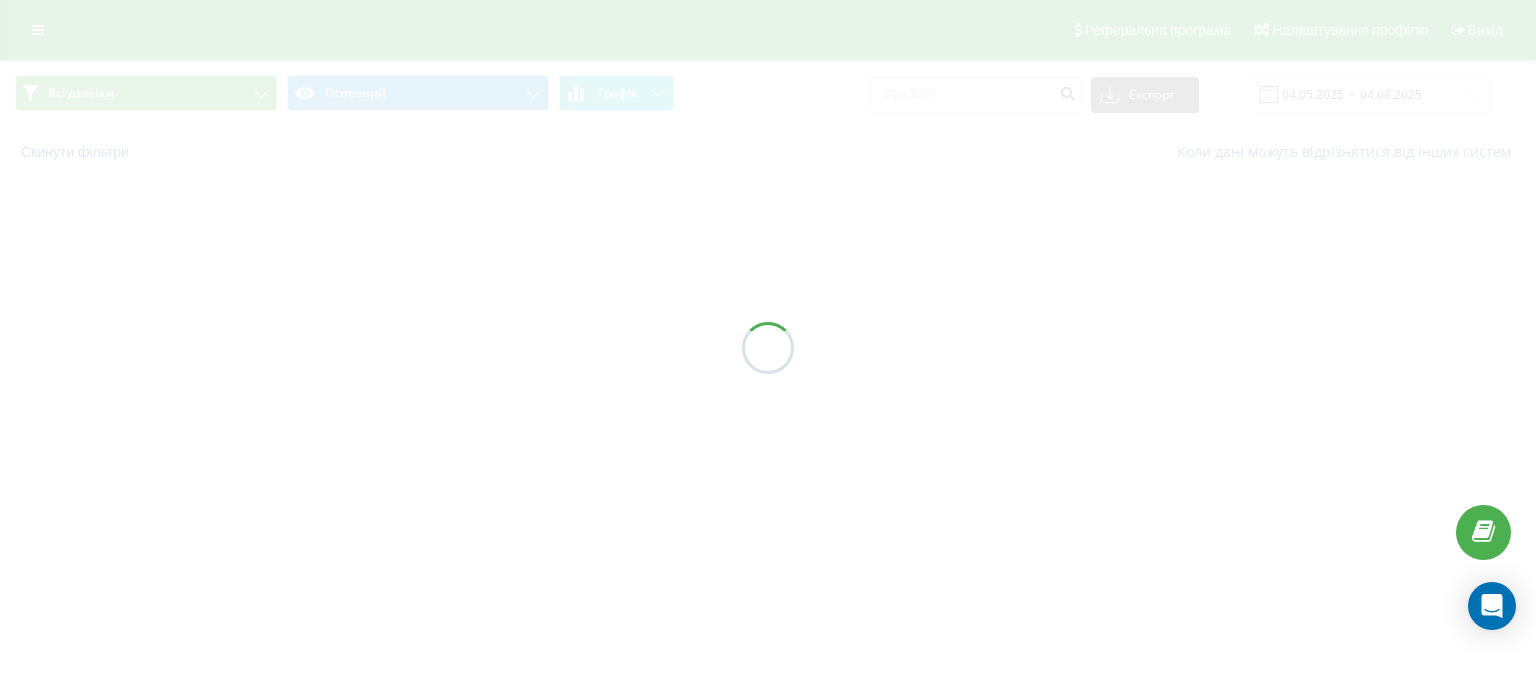 scroll, scrollTop: 0, scrollLeft: 0, axis: both 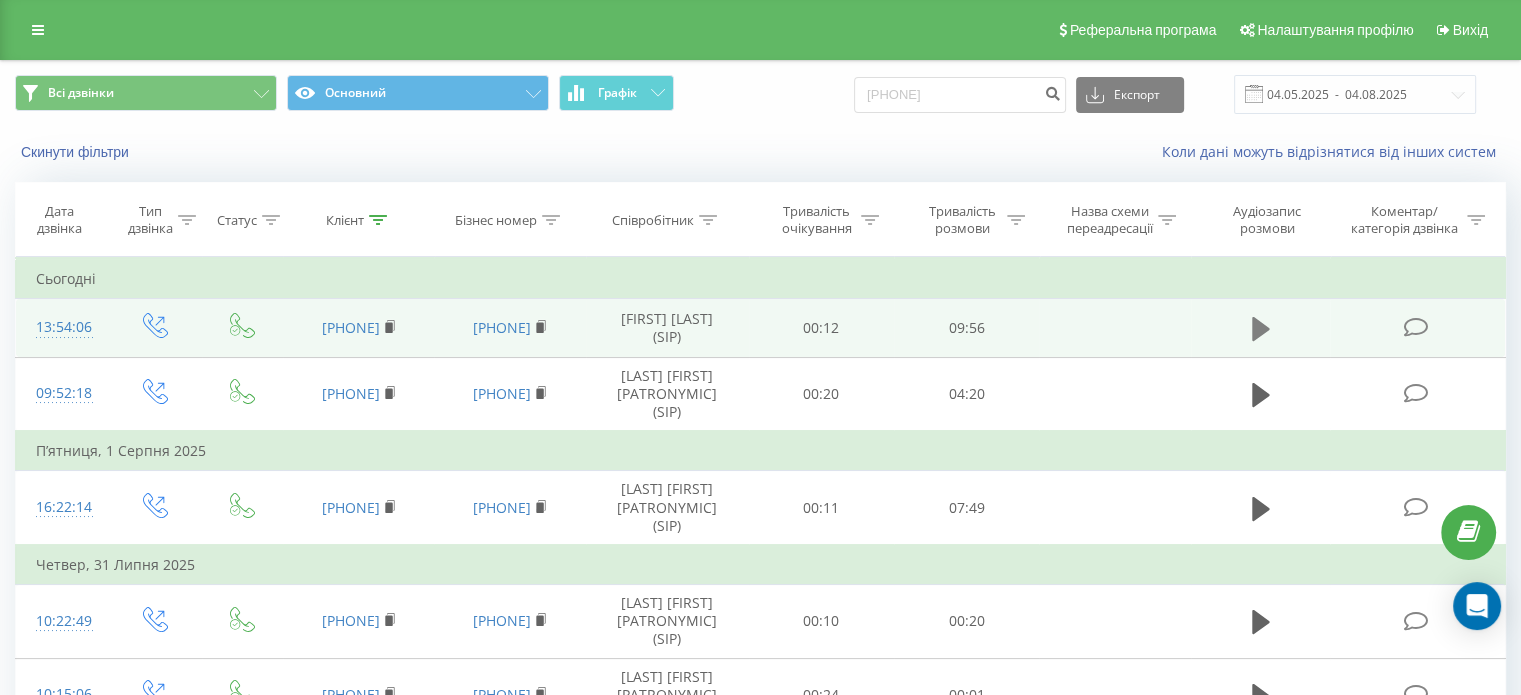 click 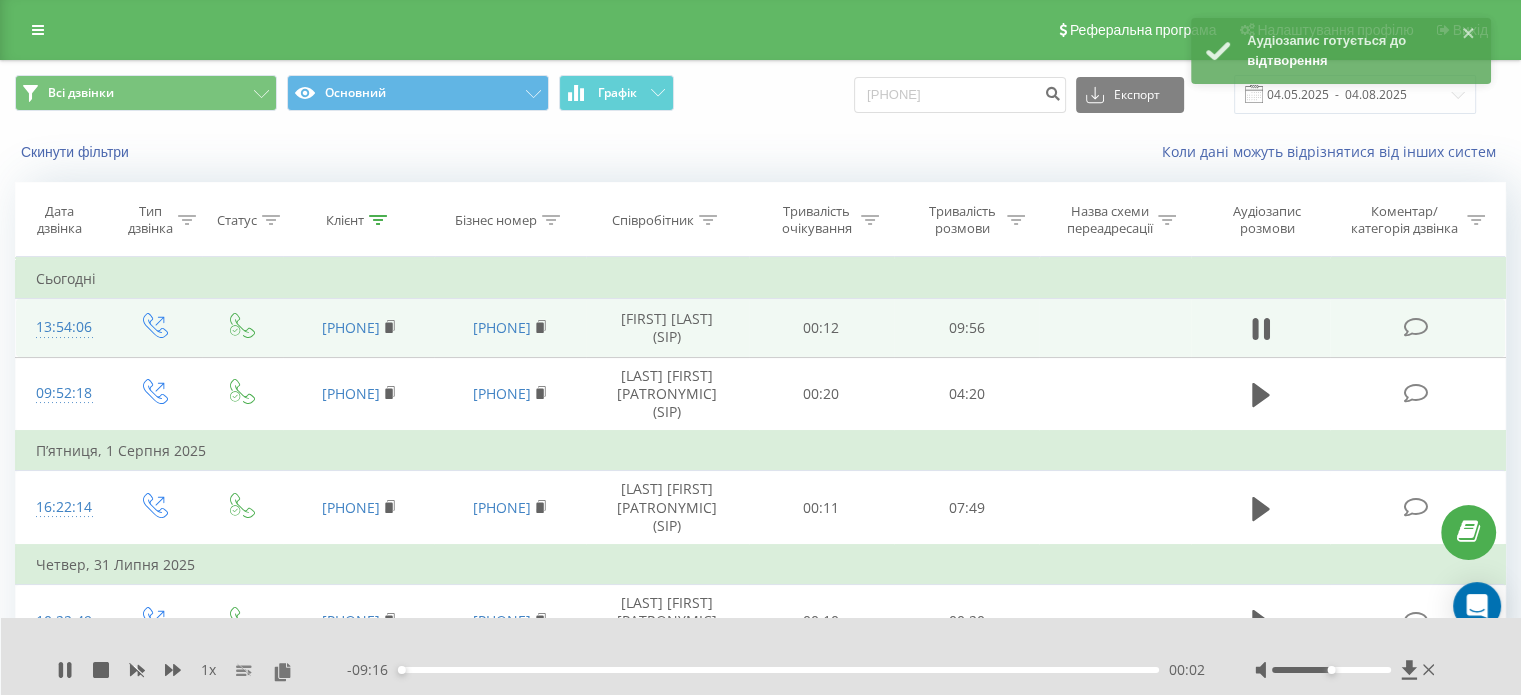 click on "00:02" at bounding box center [778, 670] 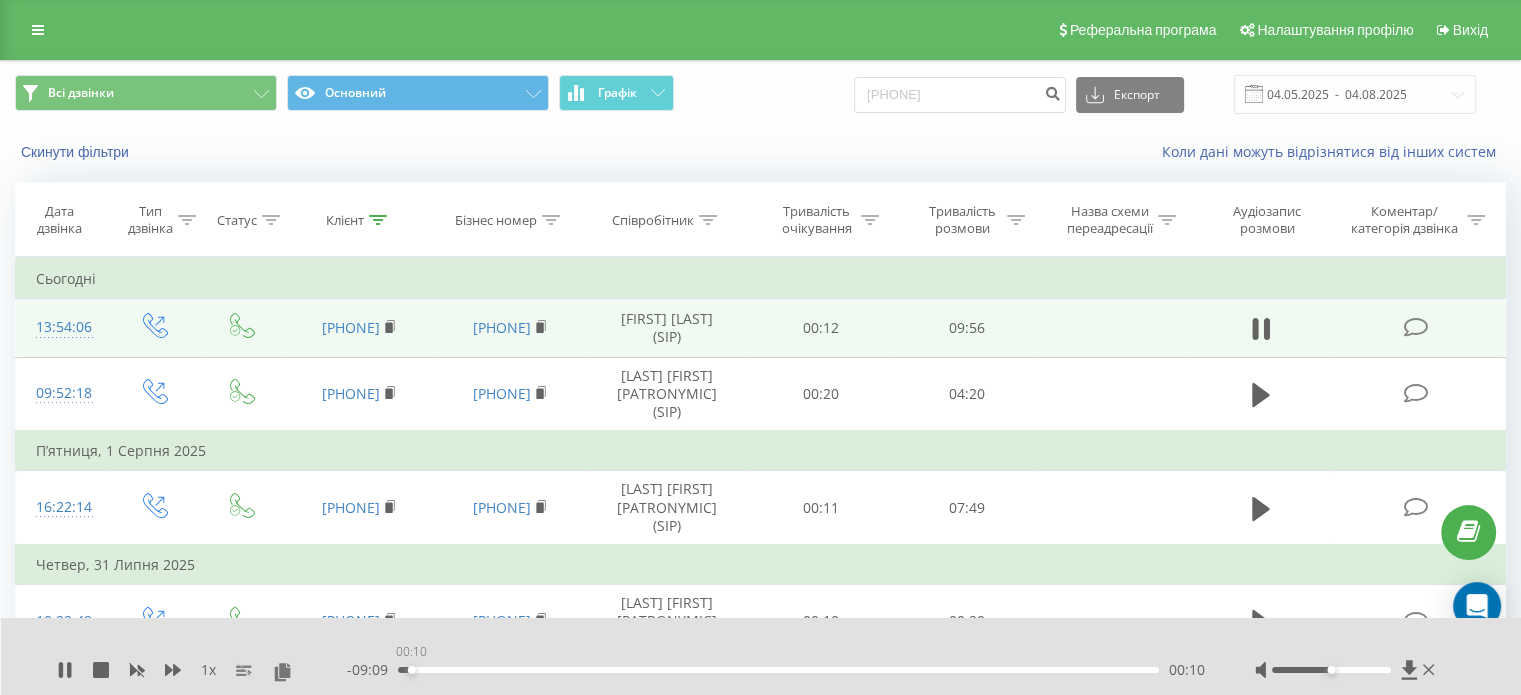 click on "00:10" at bounding box center [412, 670] 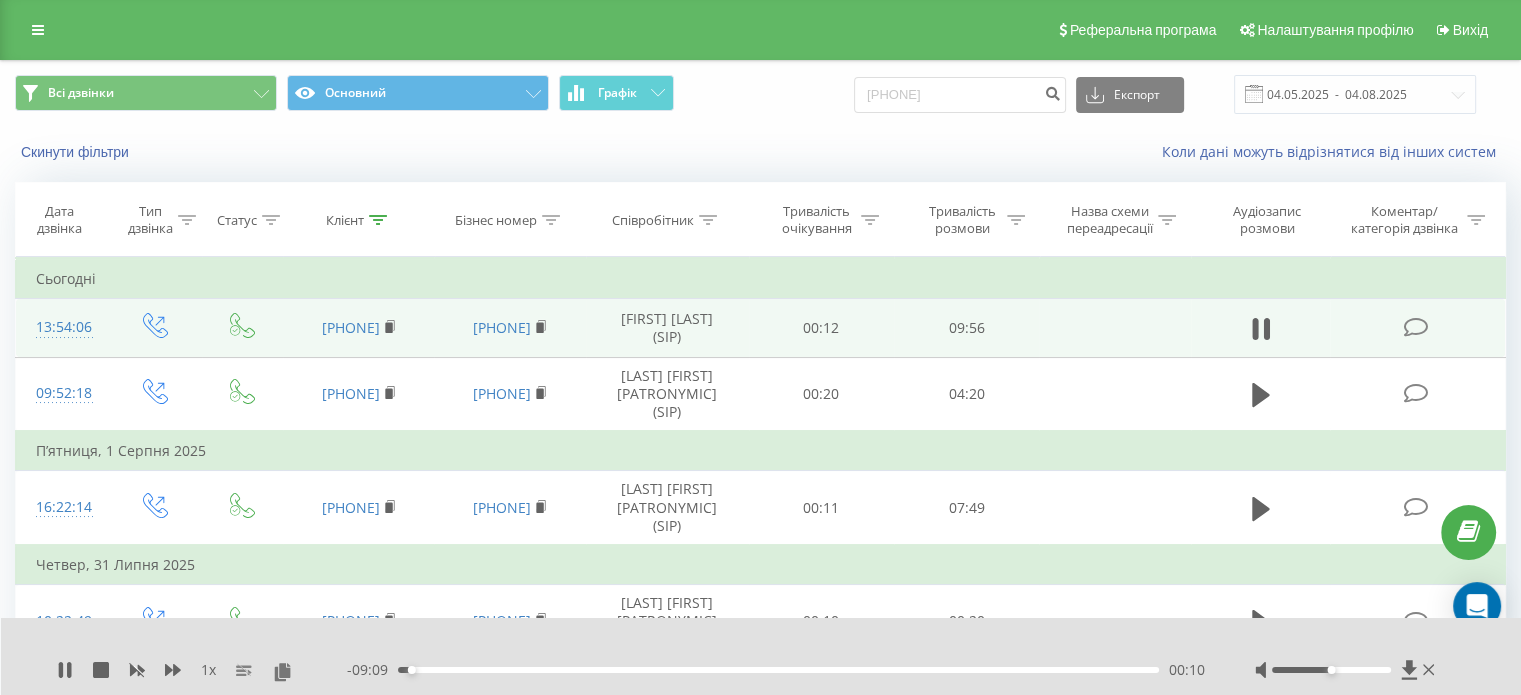 click on "00:10" at bounding box center [778, 670] 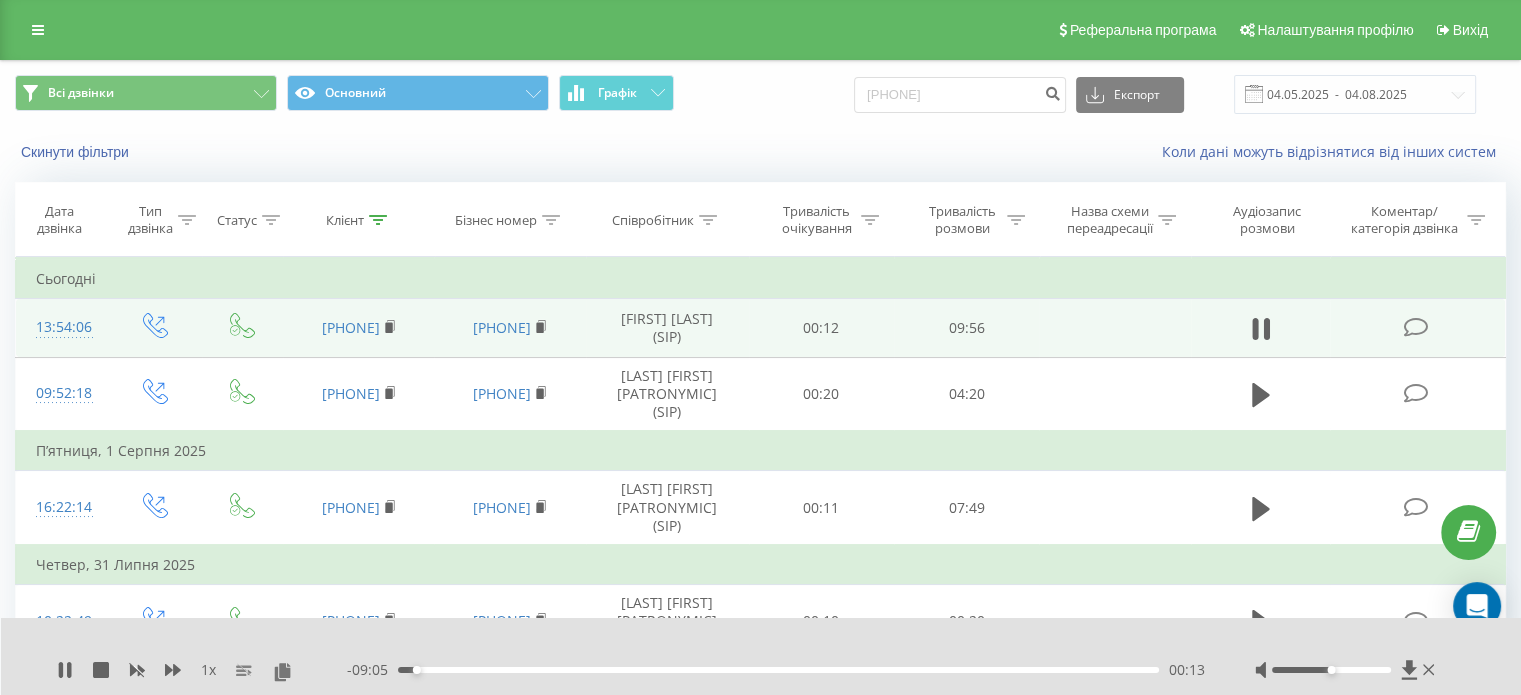click on "00:13" at bounding box center (778, 670) 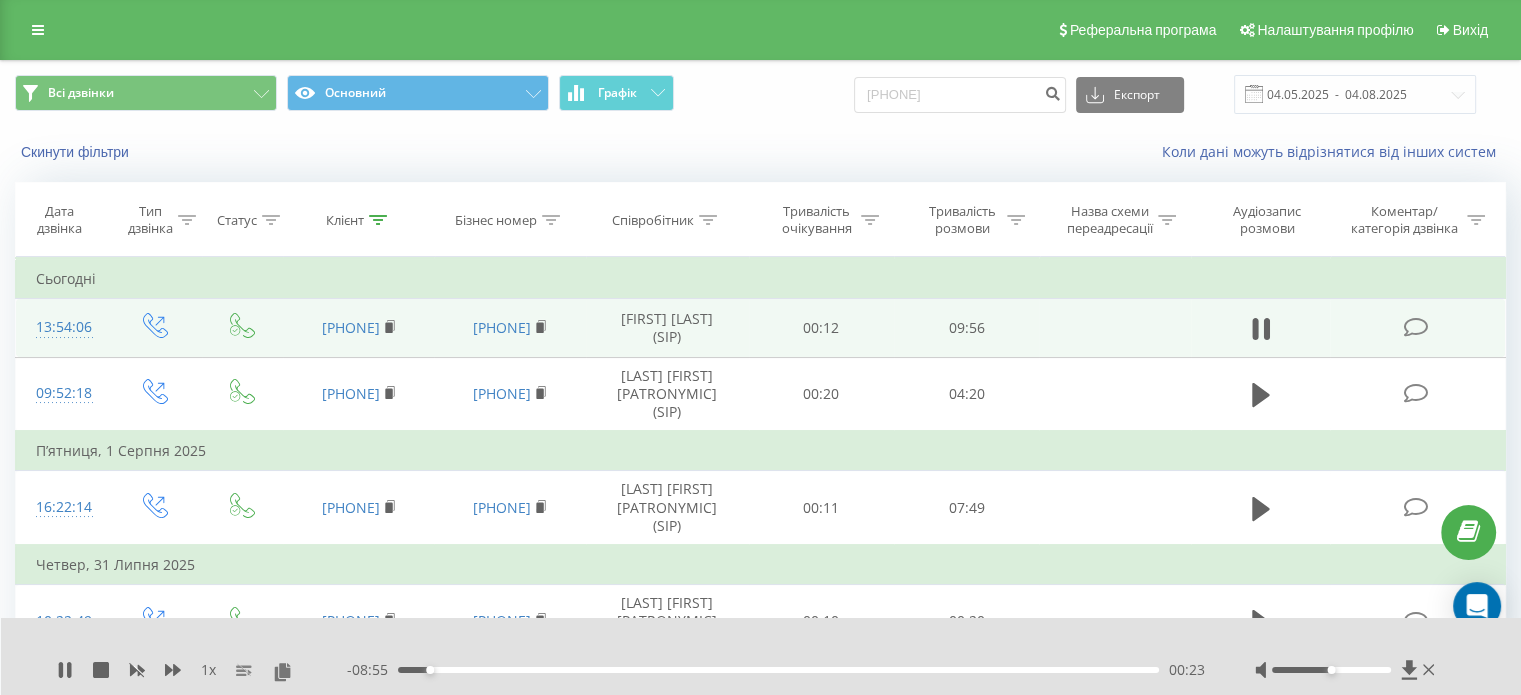 click on "00:23" at bounding box center (778, 670) 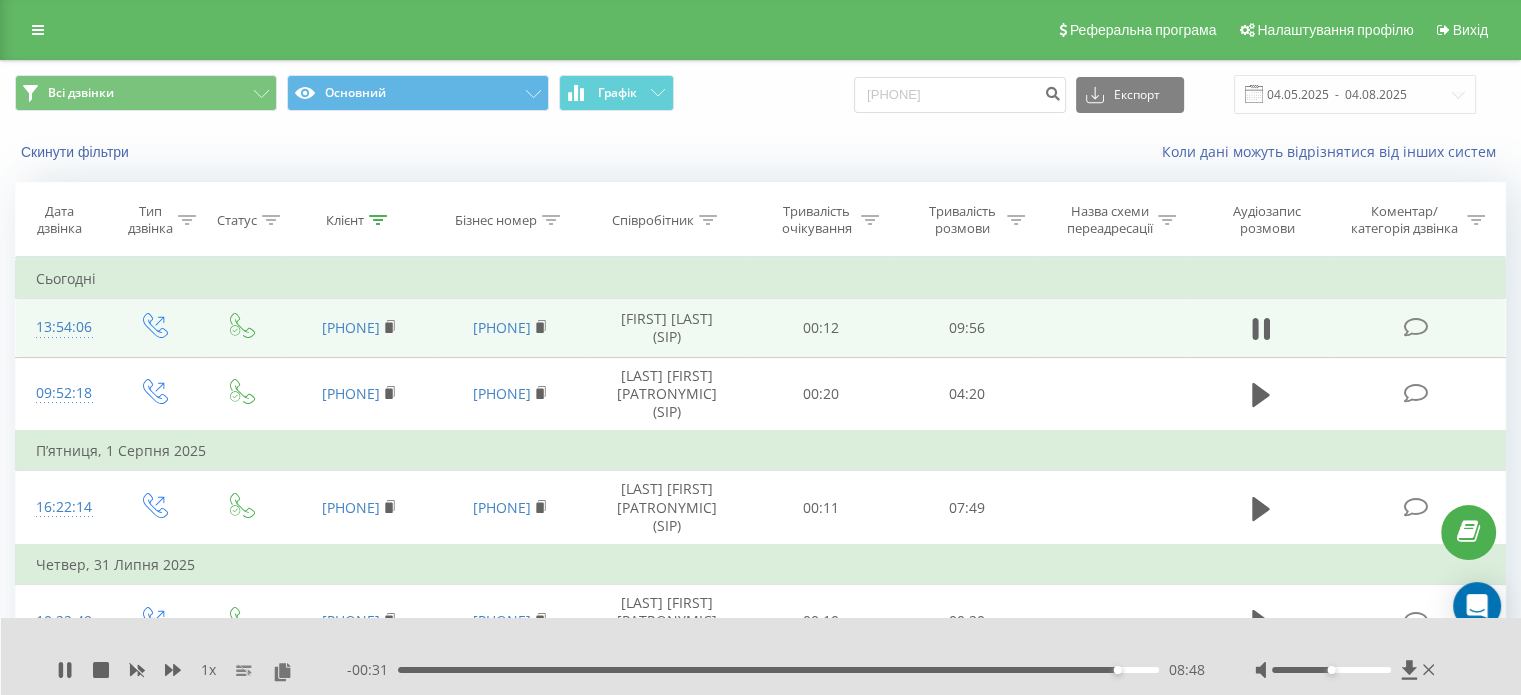 click on "08:48" at bounding box center (778, 670) 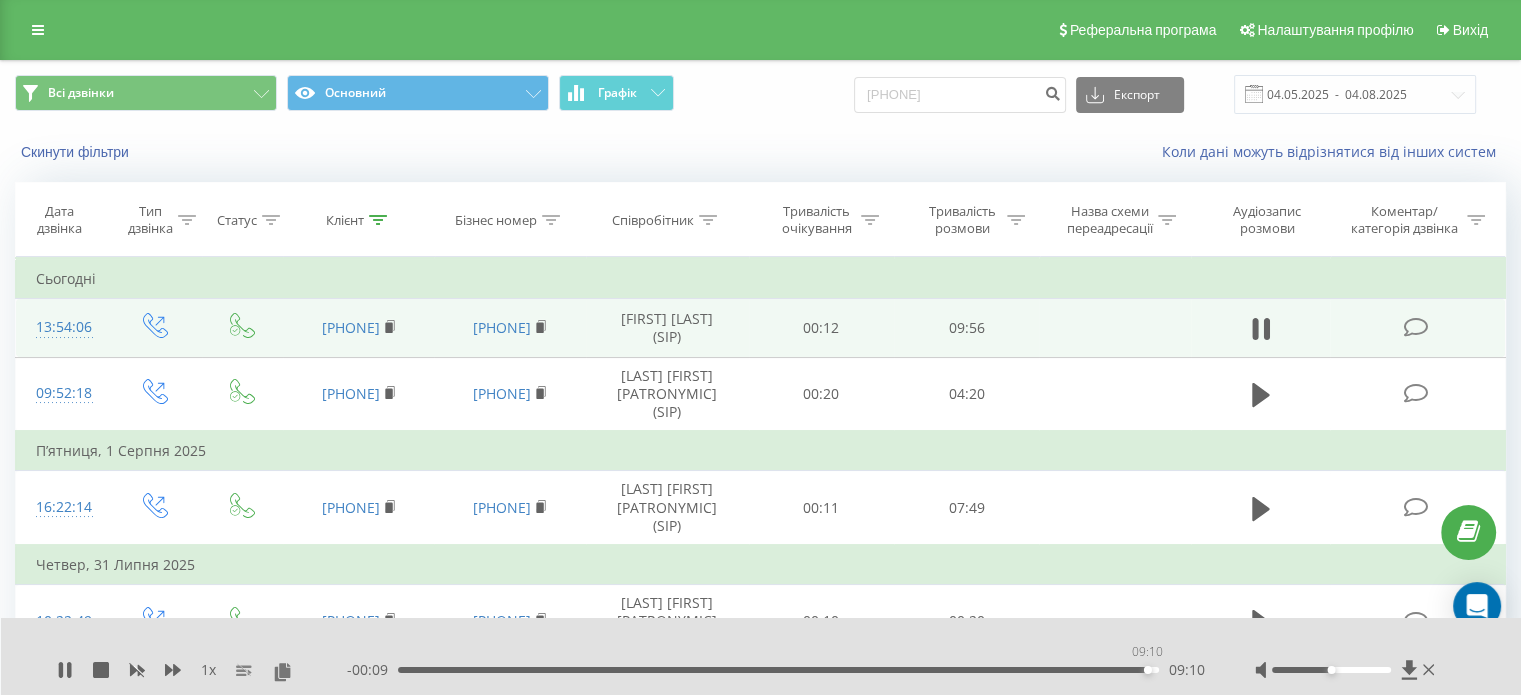 click on "09:10" at bounding box center (778, 670) 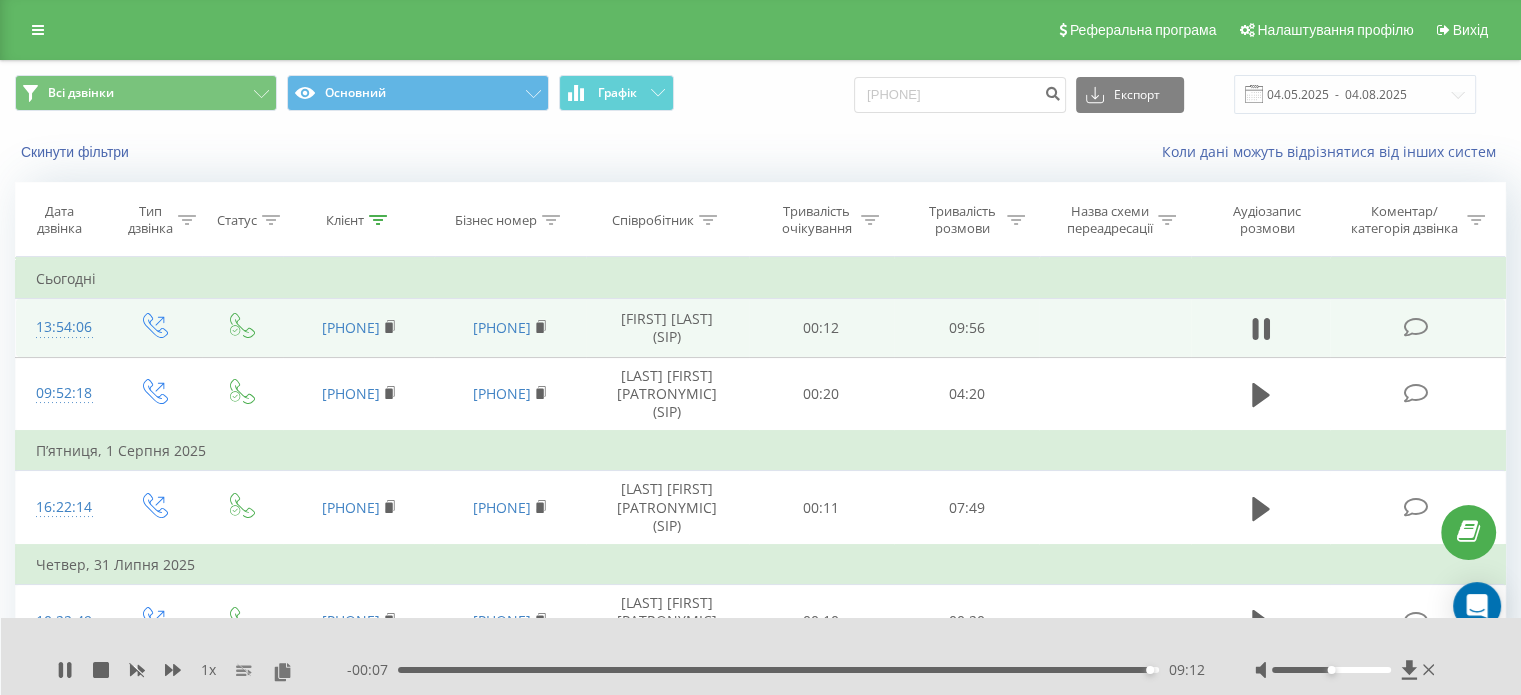 click on "09:12" at bounding box center (778, 670) 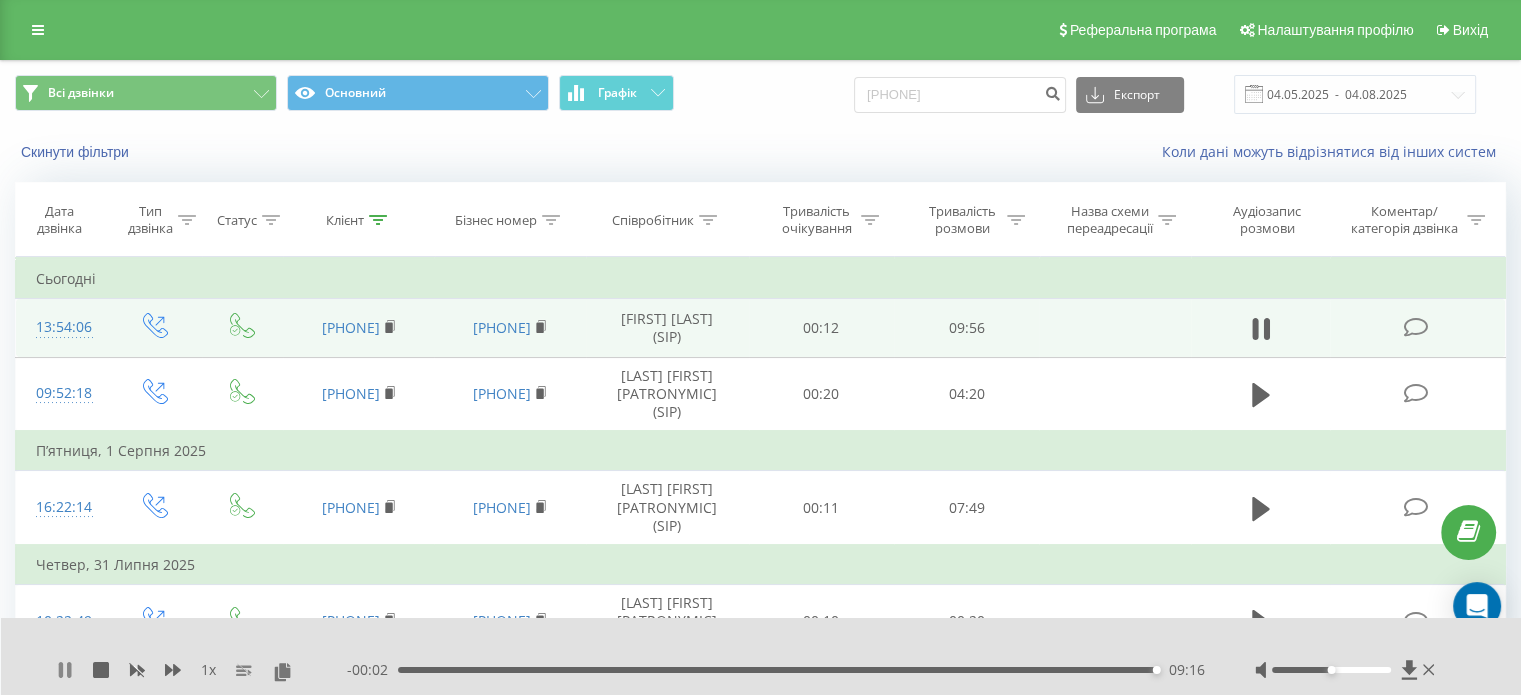 click 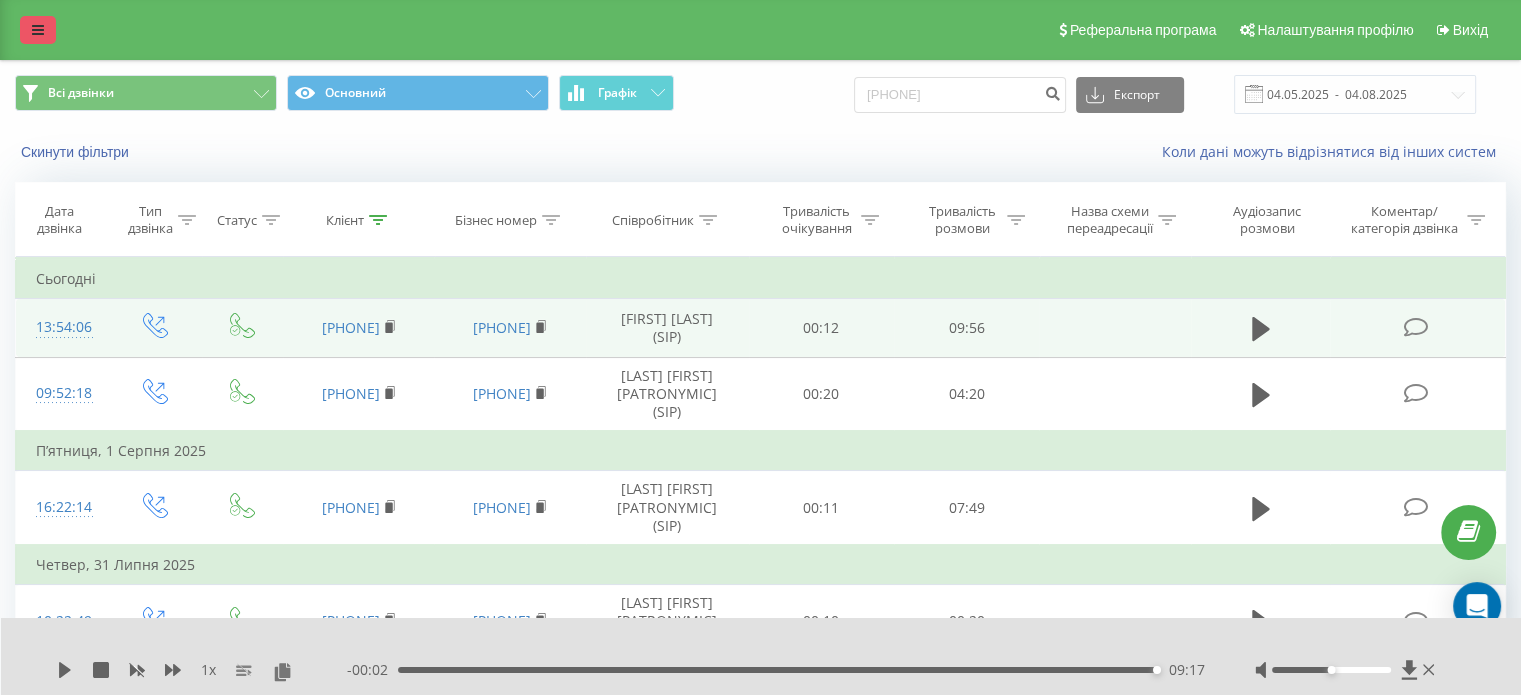click at bounding box center (38, 30) 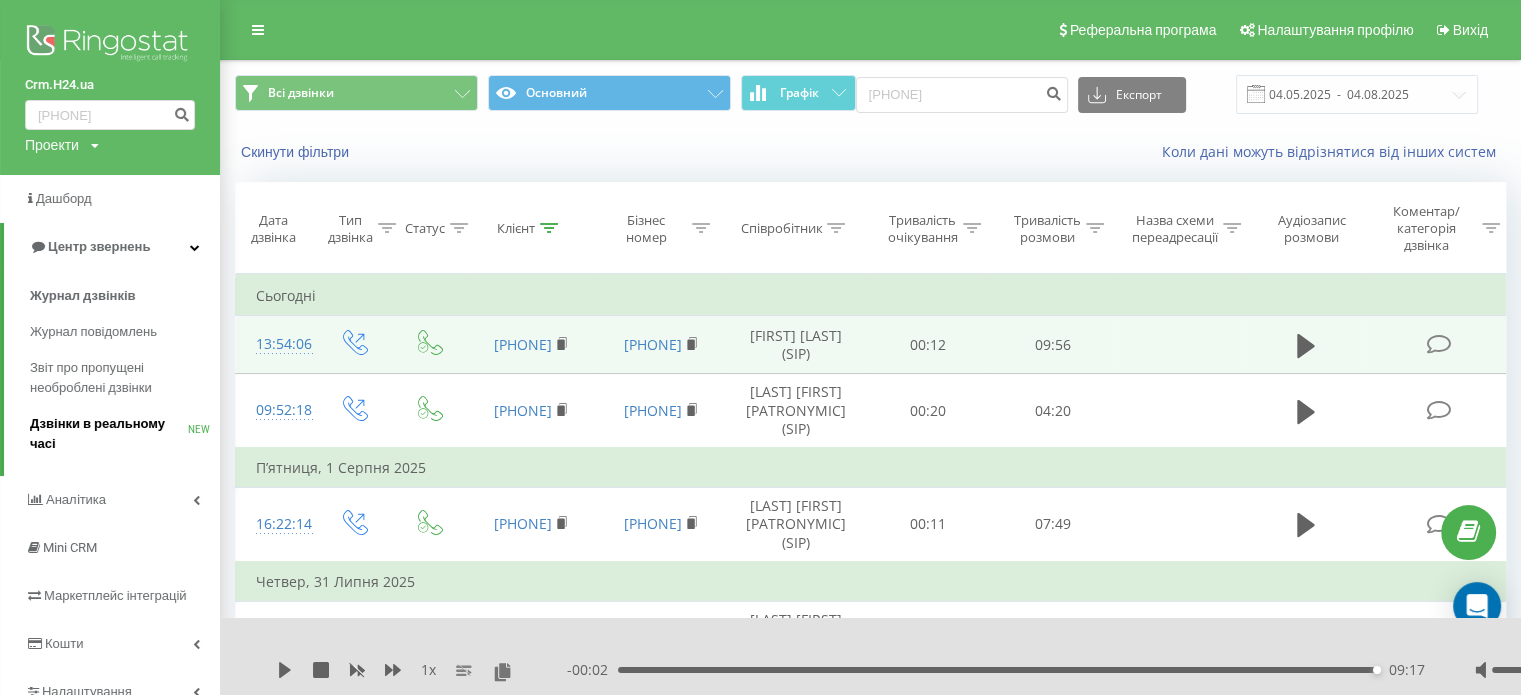 click on "Дзвінки в реальному часі" at bounding box center (109, 434) 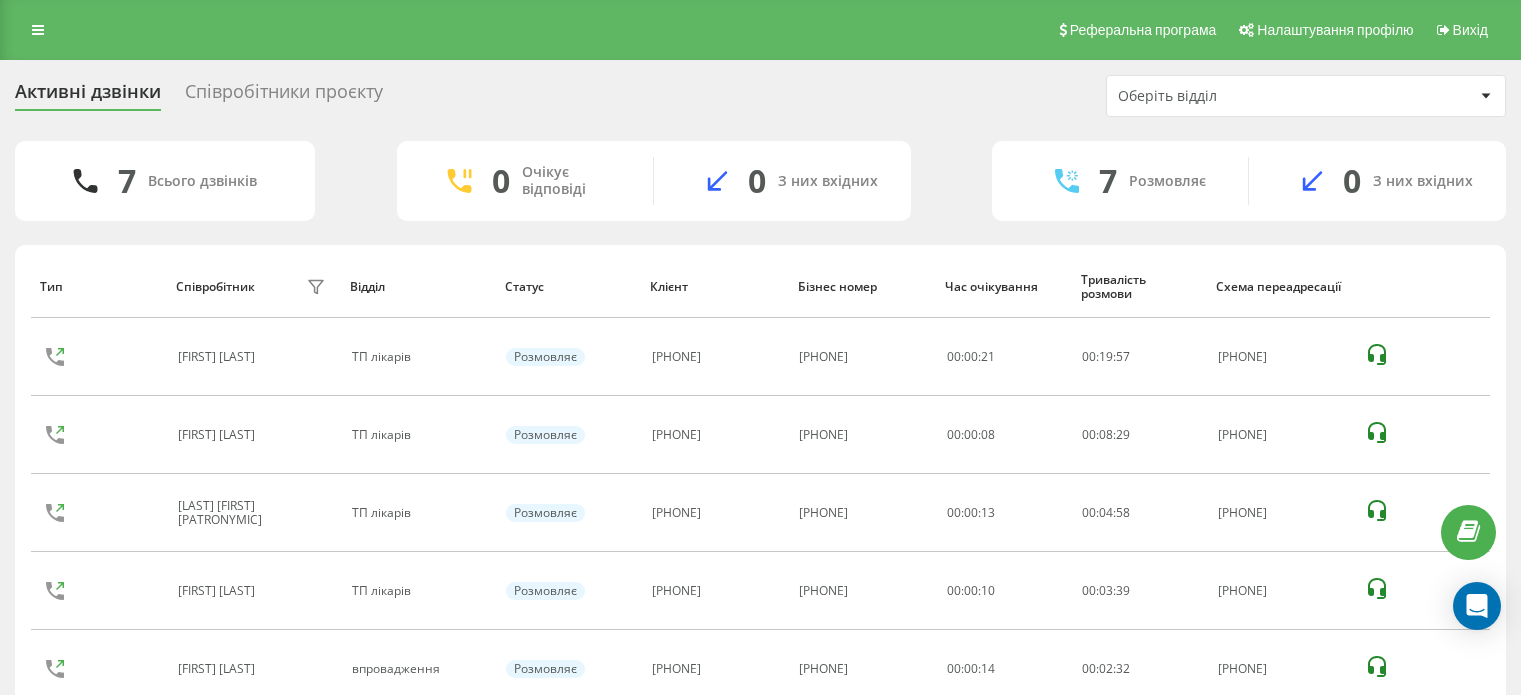 scroll, scrollTop: 0, scrollLeft: 0, axis: both 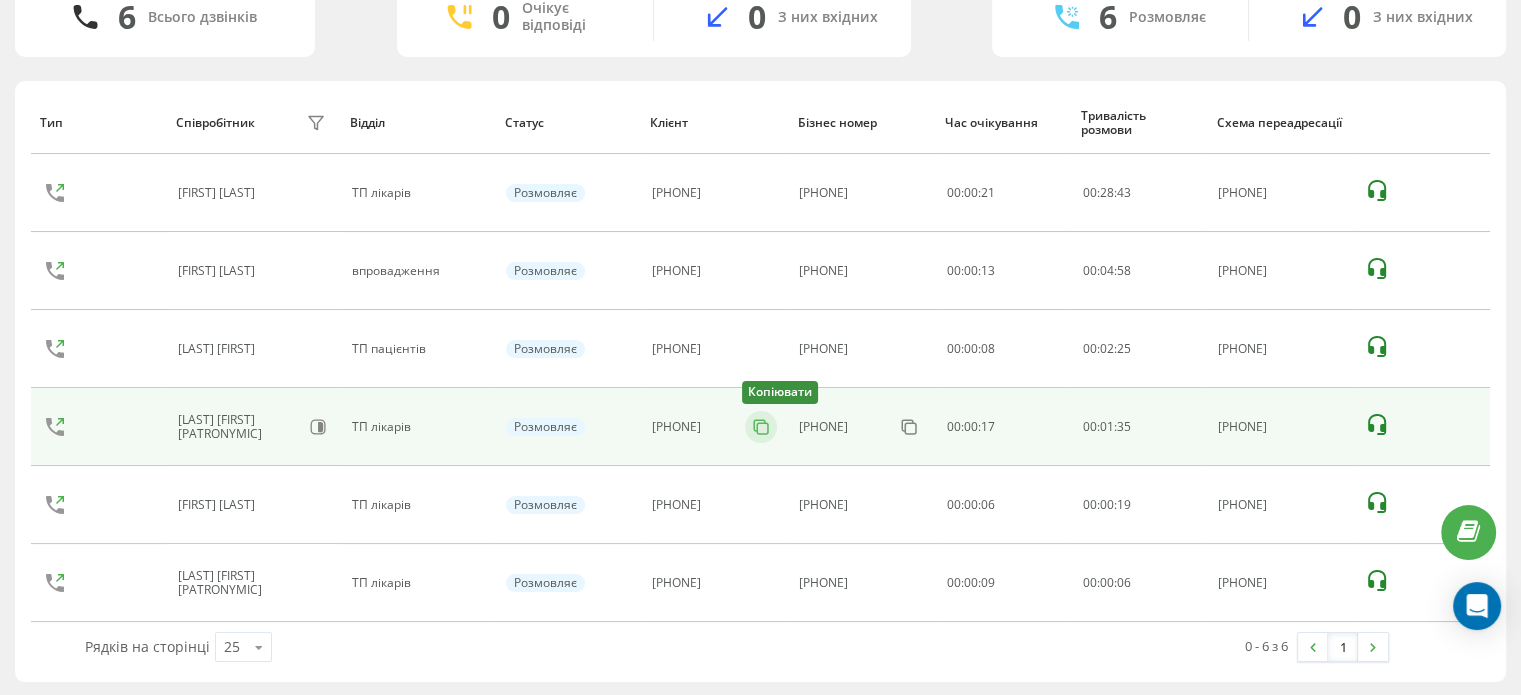 click 